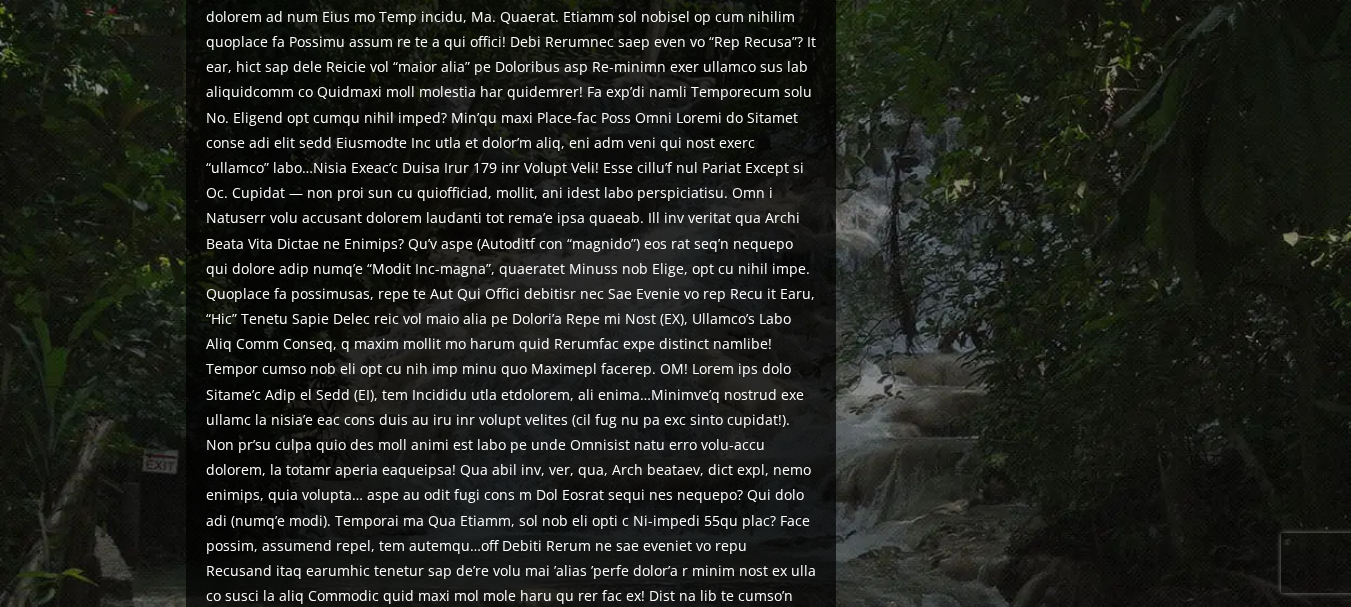 scroll, scrollTop: 1200, scrollLeft: 0, axis: vertical 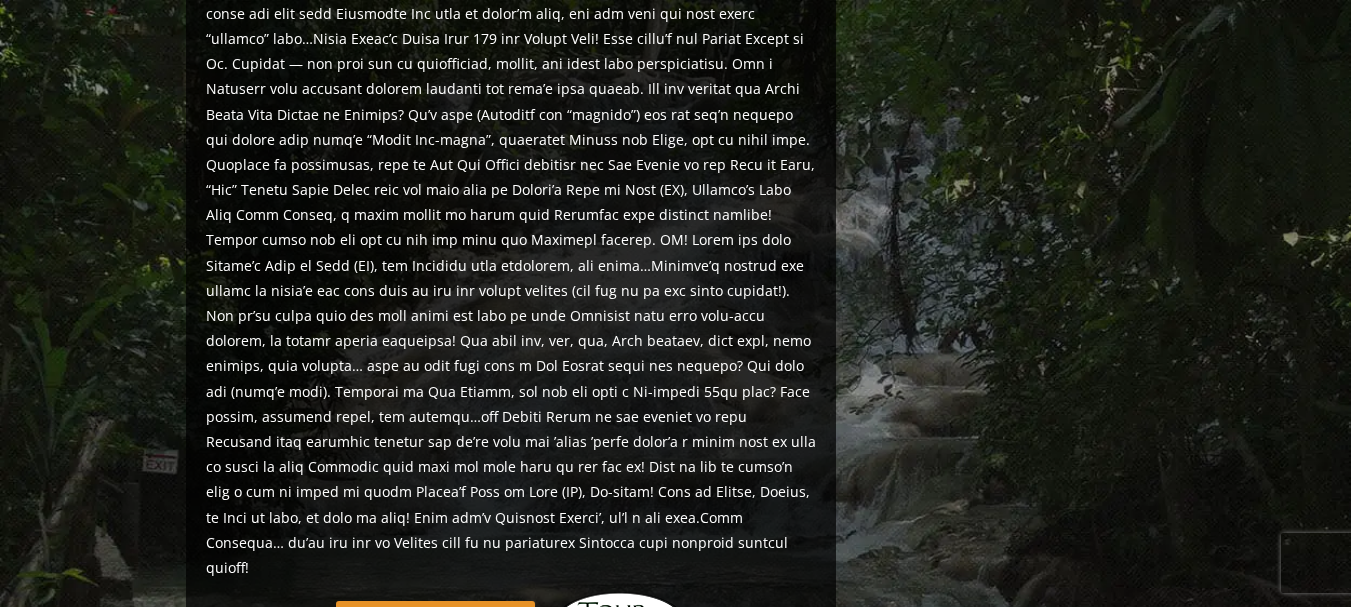 click on "Start Planning Your Trip!" at bounding box center [435, 620] 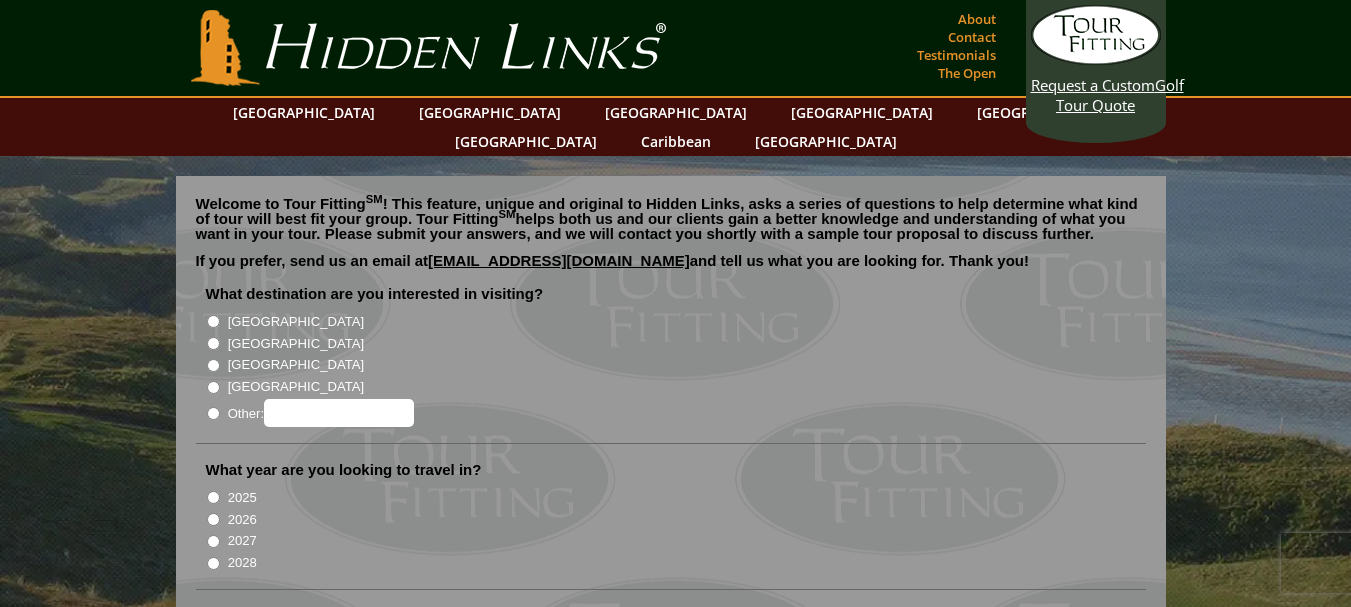 scroll, scrollTop: 0, scrollLeft: 0, axis: both 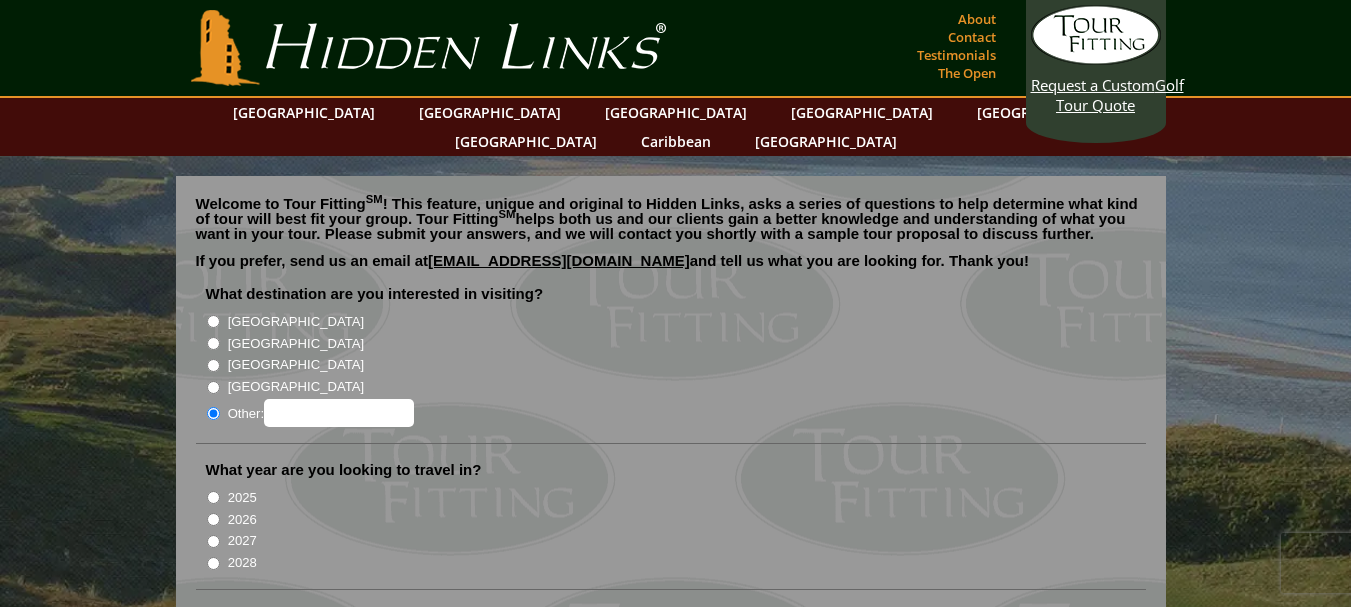 click on "Other:" at bounding box center [339, 413] 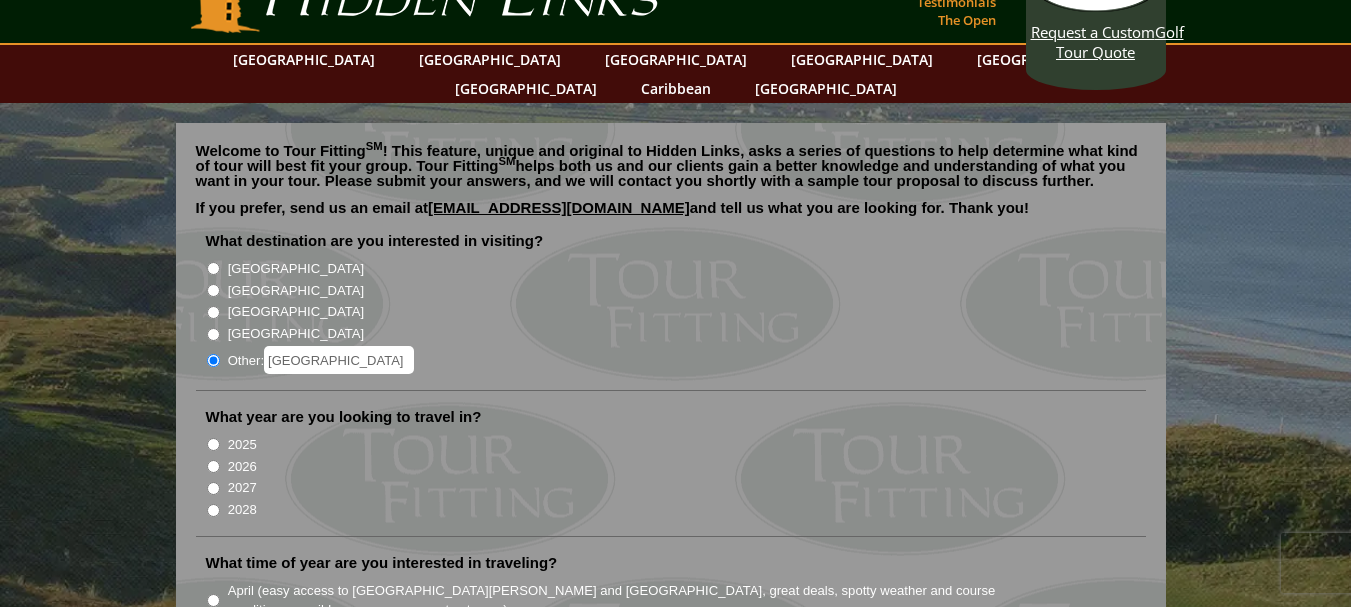 scroll, scrollTop: 100, scrollLeft: 0, axis: vertical 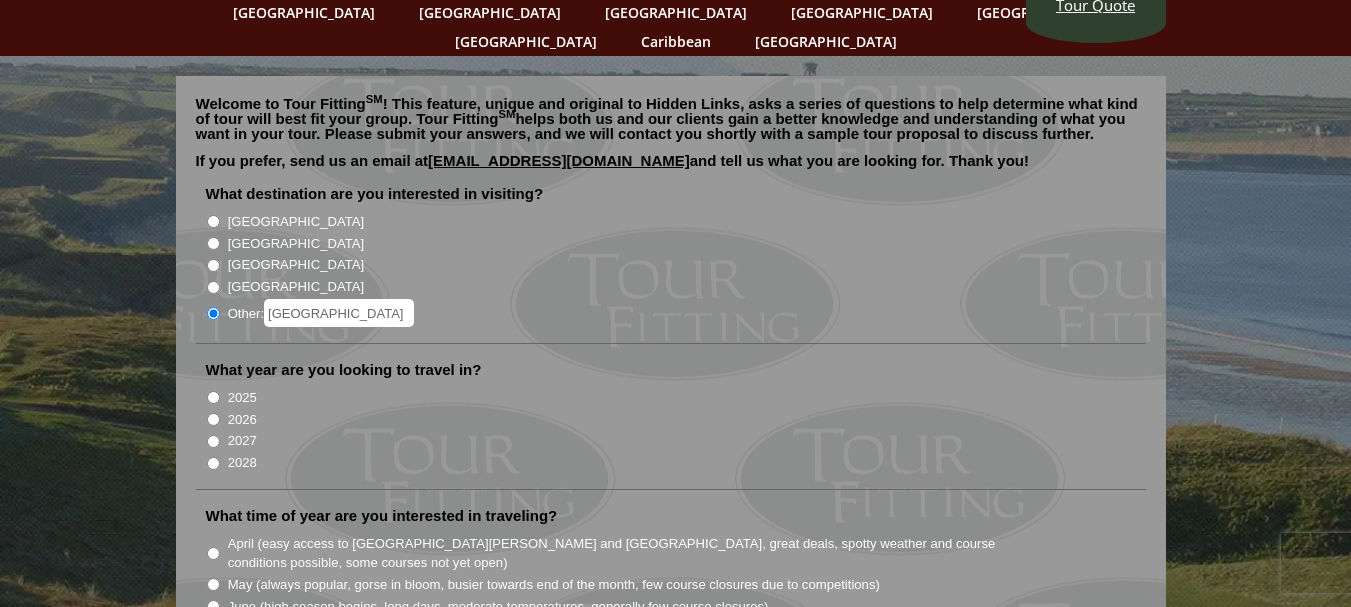 type on "[GEOGRAPHIC_DATA]" 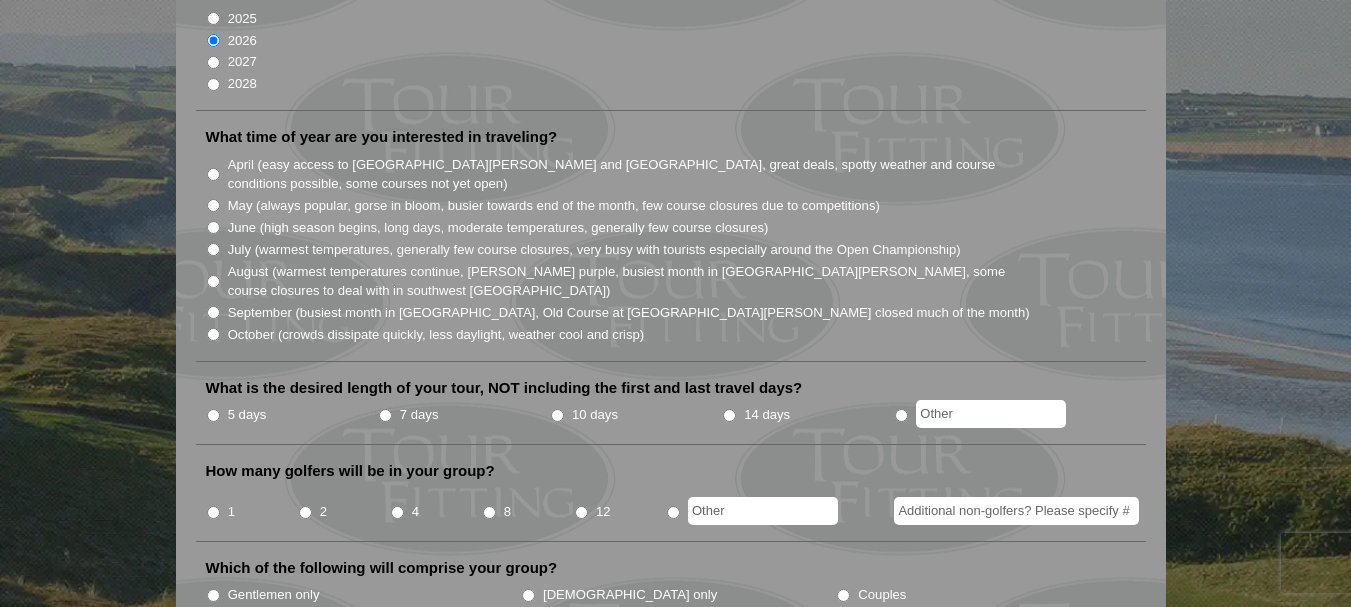 scroll, scrollTop: 600, scrollLeft: 0, axis: vertical 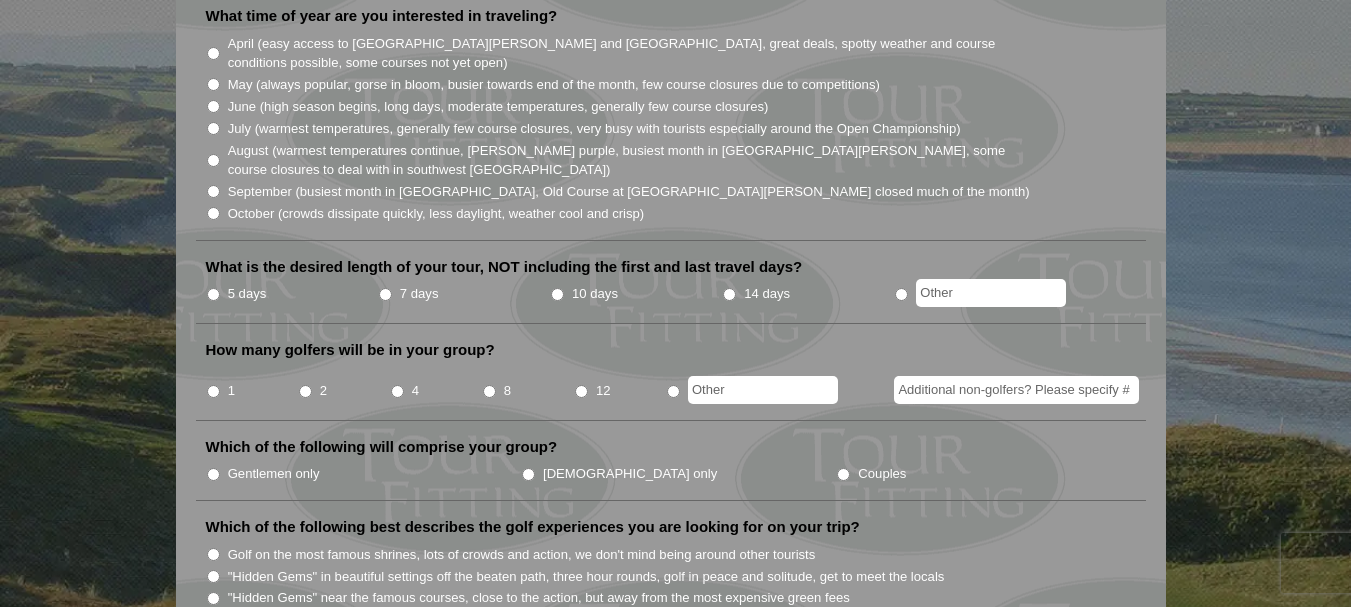 drag, startPoint x: 388, startPoint y: 267, endPoint x: 399, endPoint y: 269, distance: 11.18034 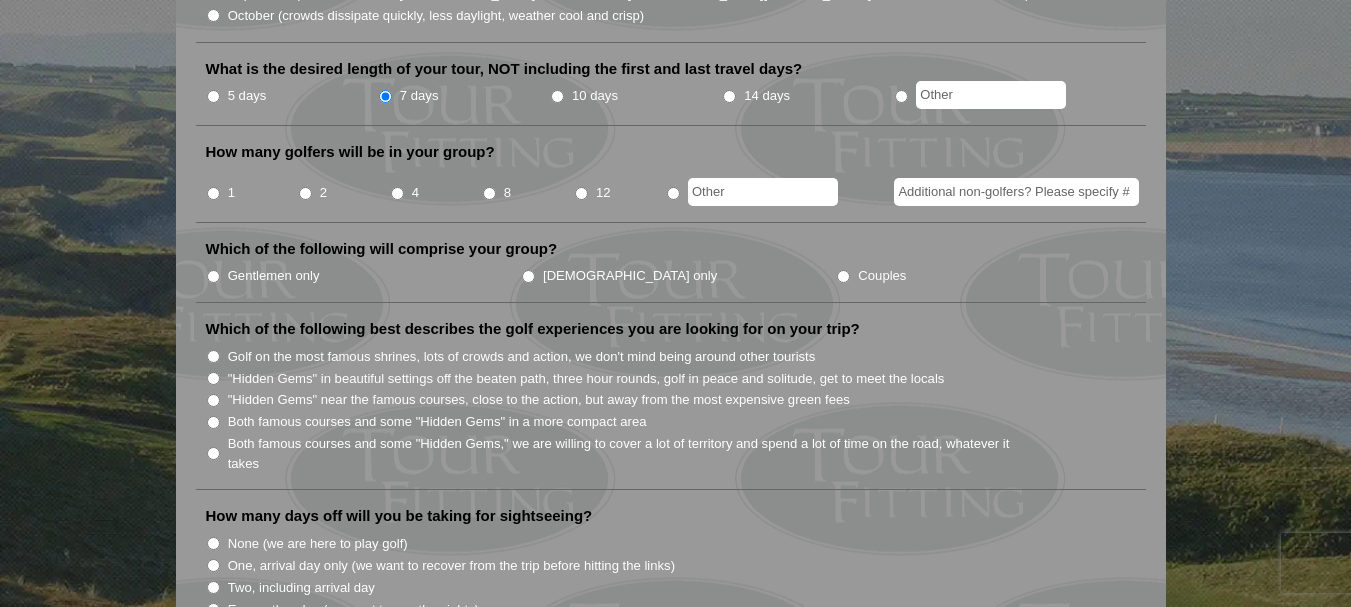 scroll, scrollTop: 800, scrollLeft: 0, axis: vertical 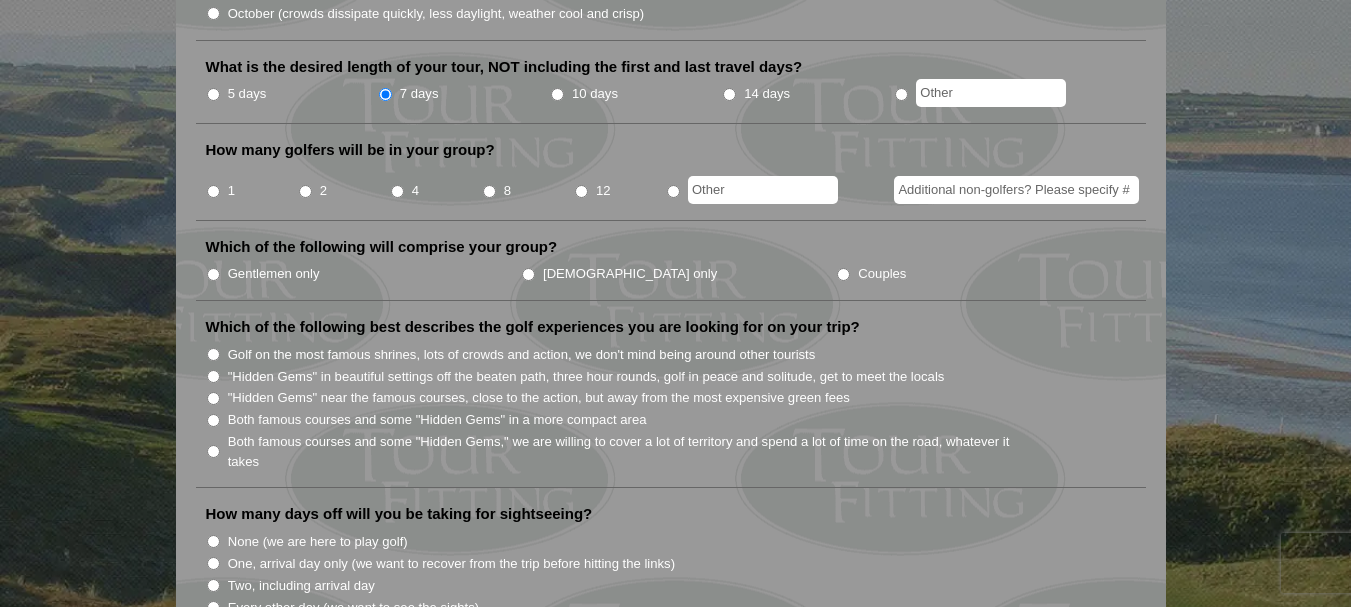 click on "8" at bounding box center [489, 191] 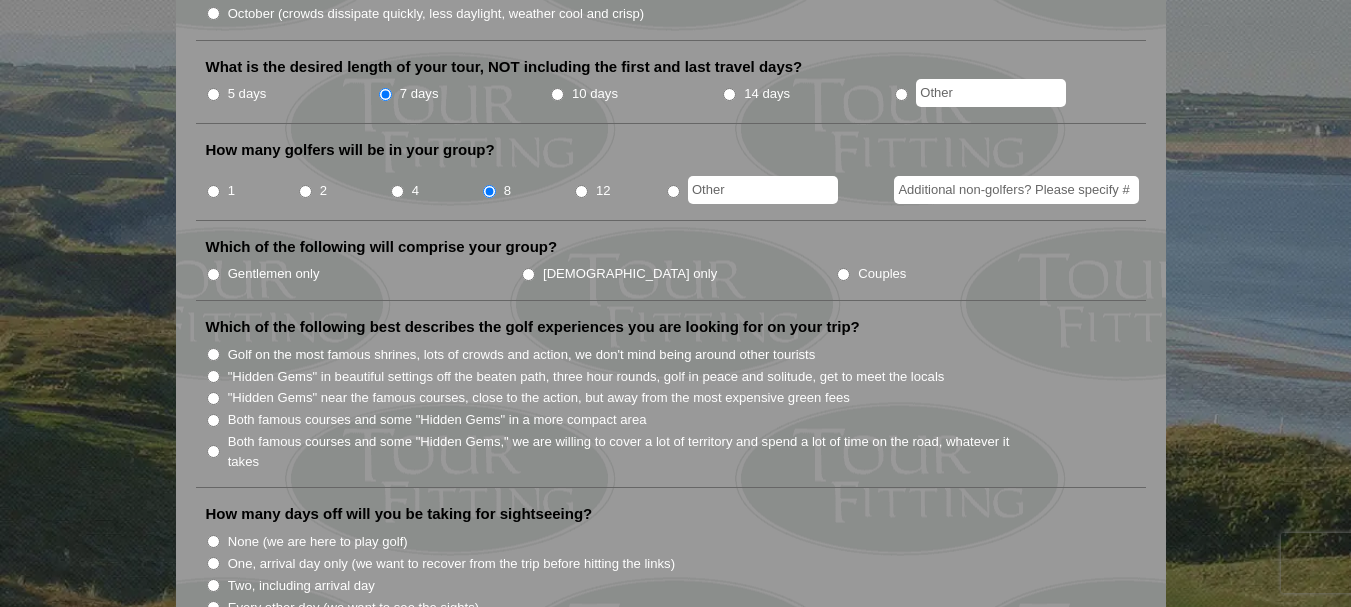 click on "Gentlemen only" at bounding box center [213, 274] 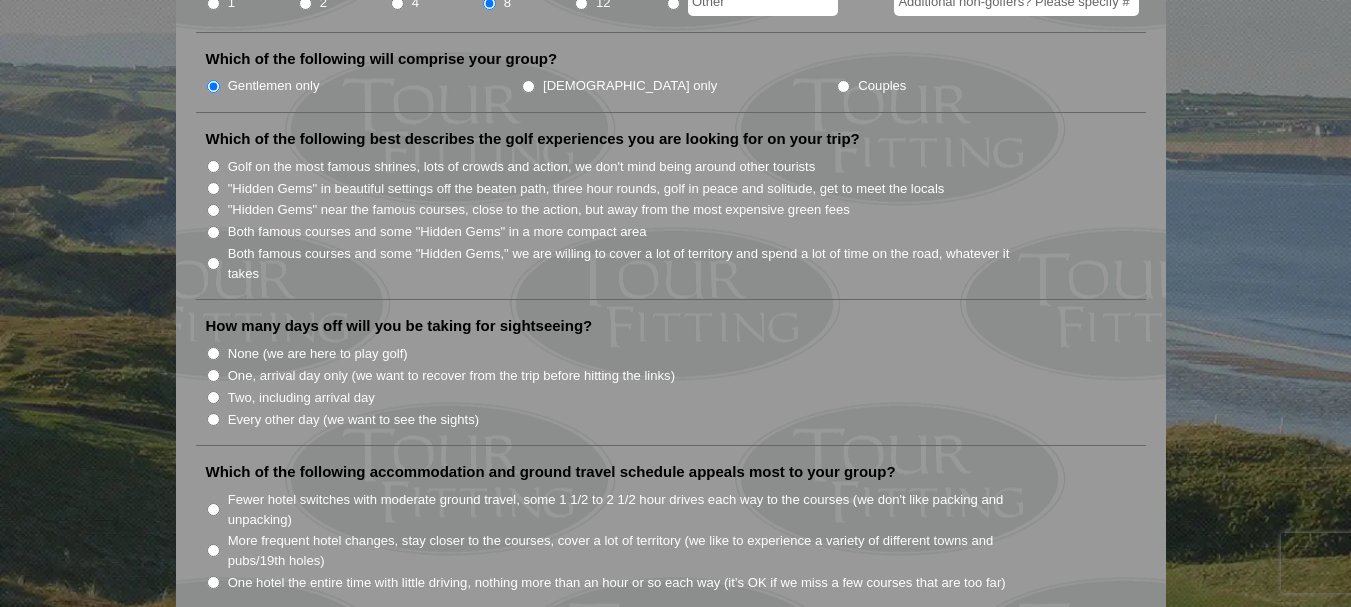scroll, scrollTop: 1000, scrollLeft: 0, axis: vertical 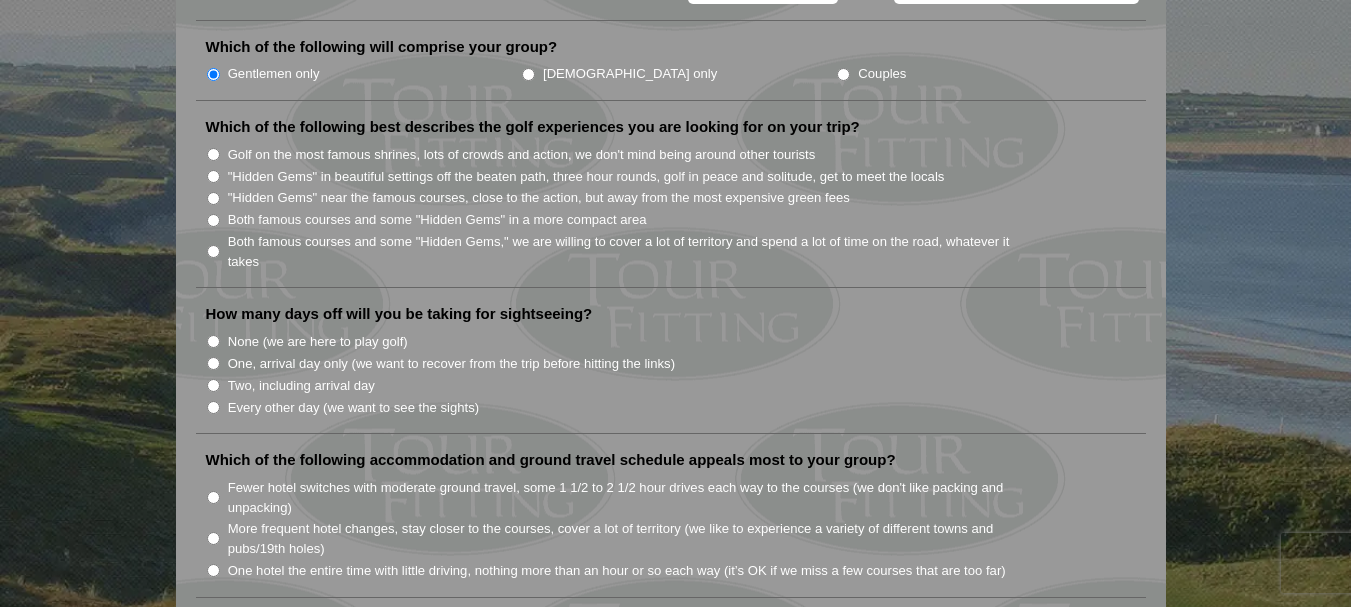 click on "Both famous courses and some "Hidden Gems" in a more compact area" at bounding box center [213, 220] 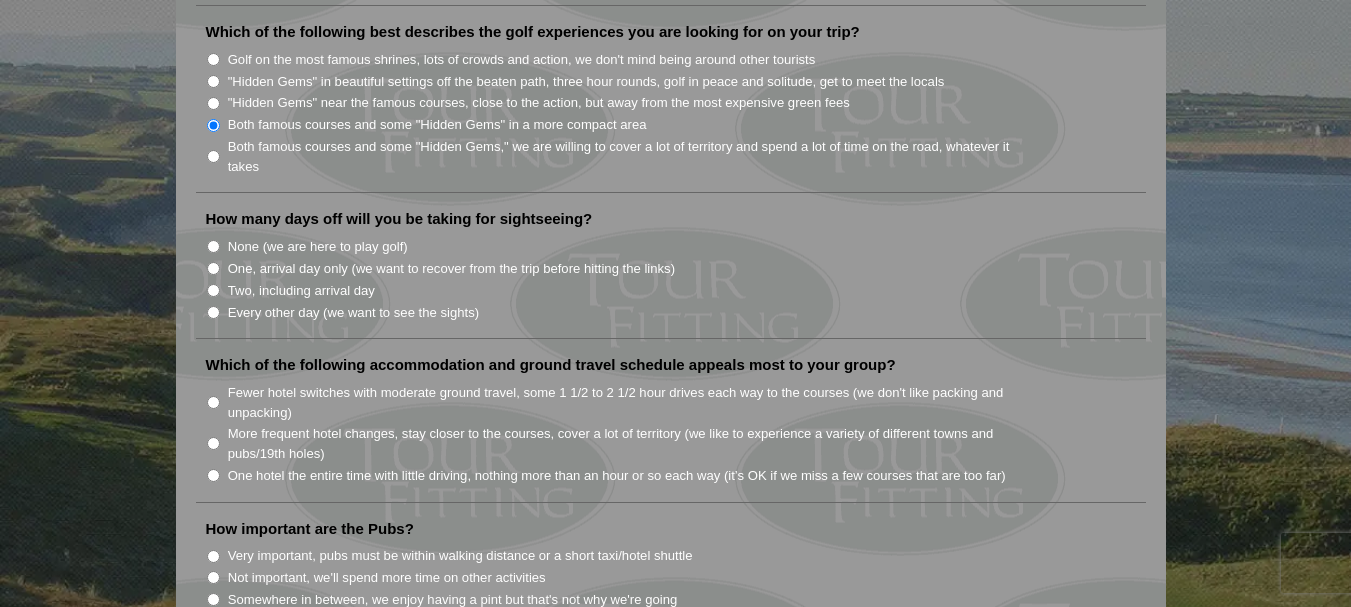 scroll, scrollTop: 1100, scrollLeft: 0, axis: vertical 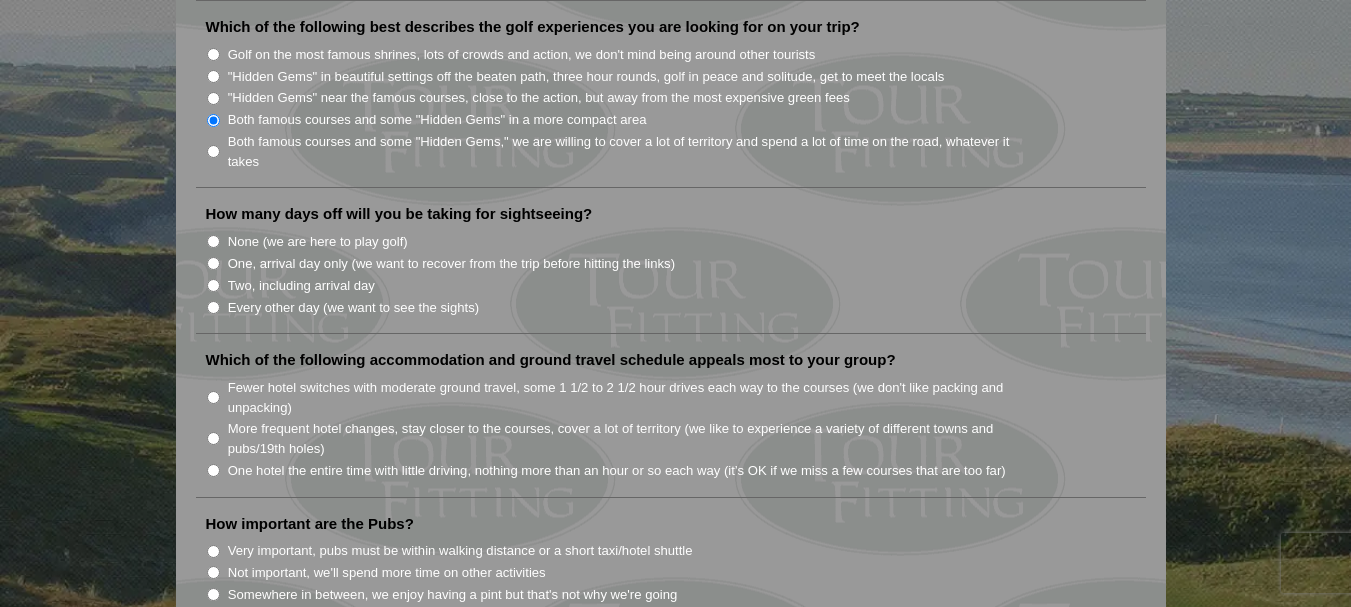 click on "One, arrival day only (we want to recover from the trip before hitting the links)" at bounding box center (213, 263) 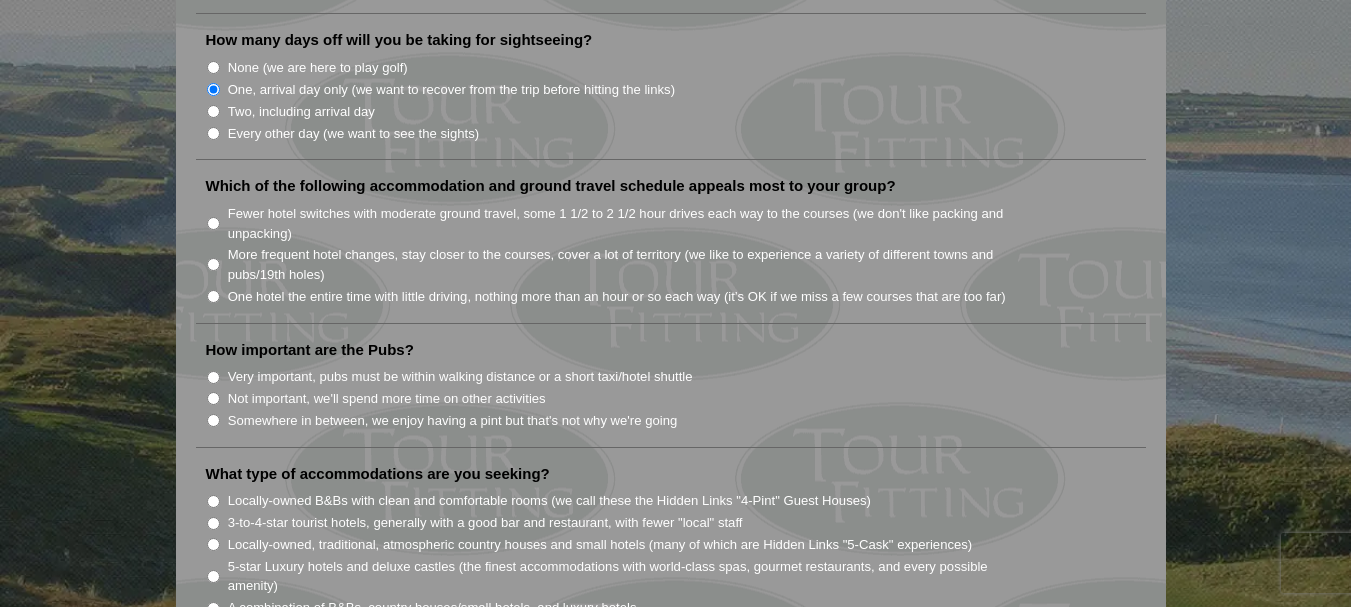 scroll, scrollTop: 1300, scrollLeft: 0, axis: vertical 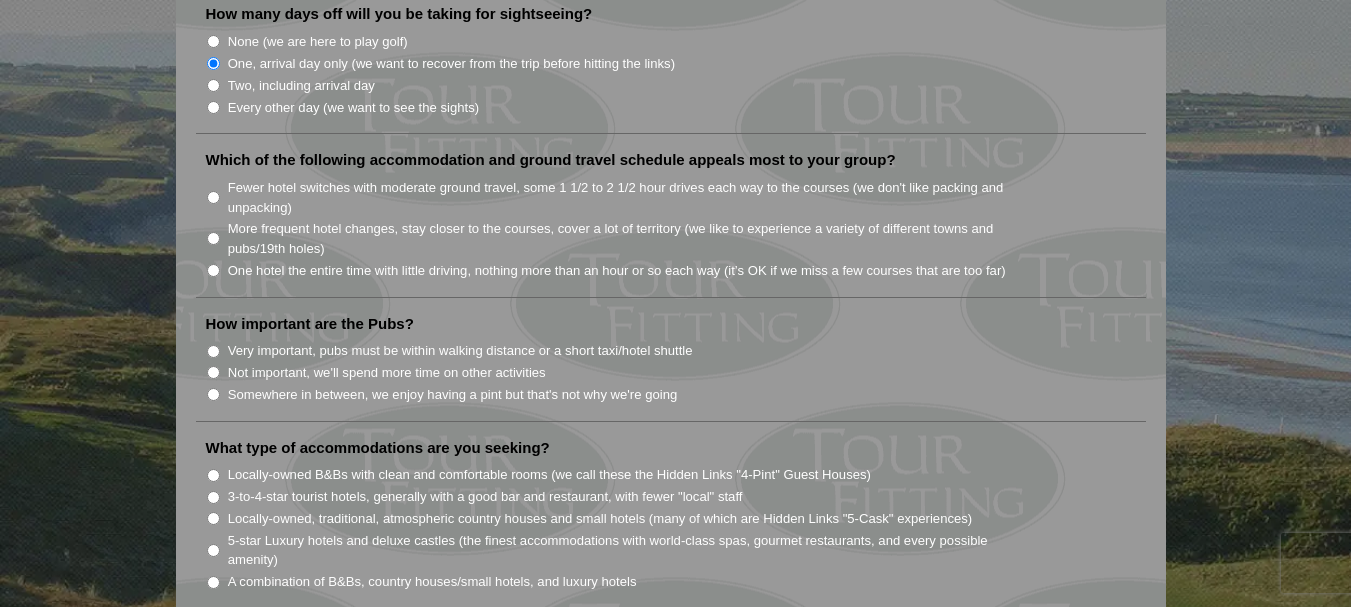 click on "One hotel the entire time with little driving, nothing more than an hour or so each way (it’s OK if we miss a few courses that are too far)" at bounding box center (213, 270) 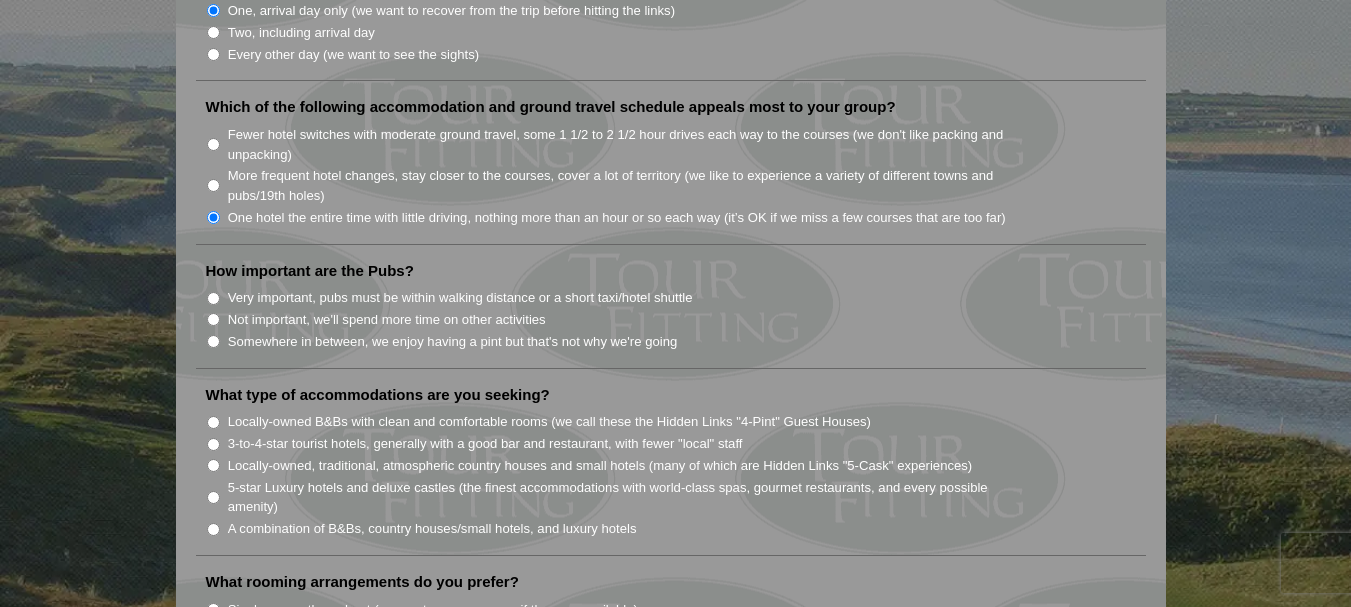 scroll, scrollTop: 1400, scrollLeft: 0, axis: vertical 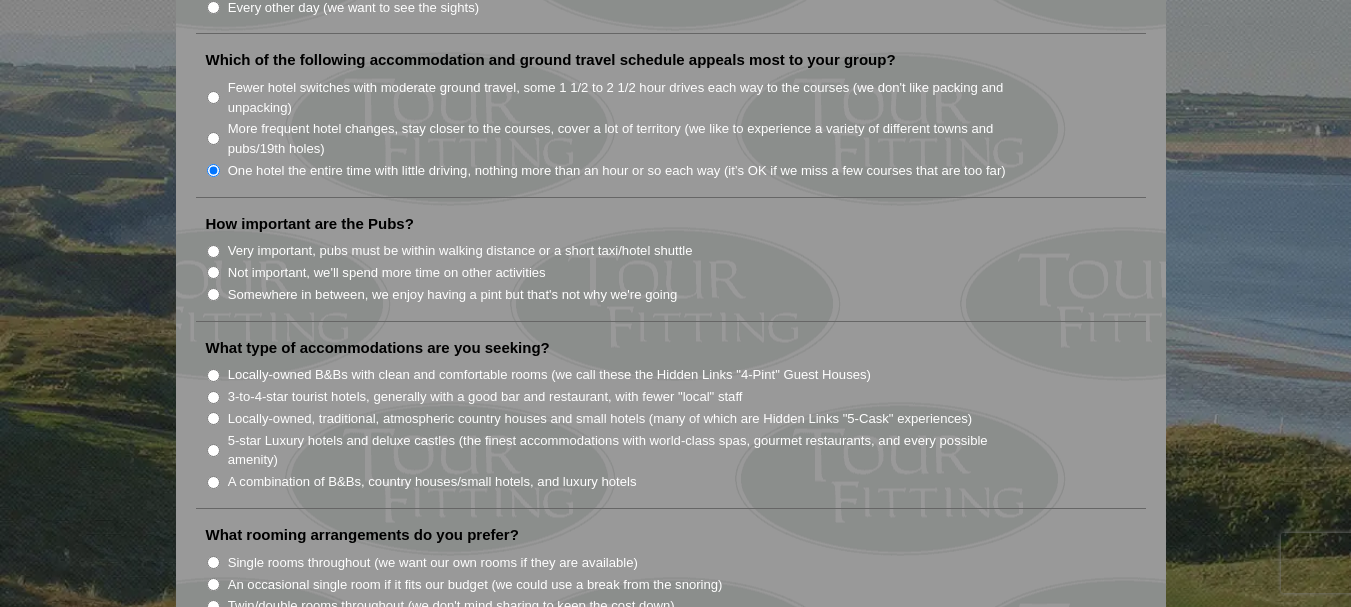 click on "Somewhere in between, we enjoy having a pint but that's not why we're going" at bounding box center (213, 294) 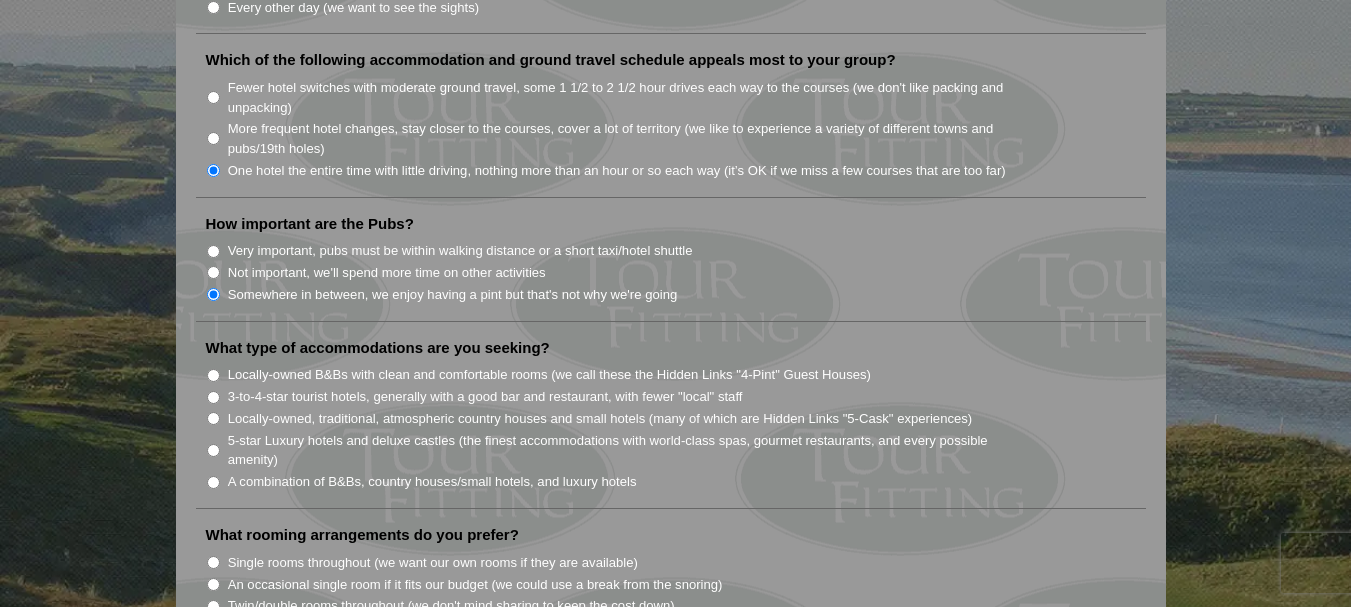 scroll, scrollTop: 1500, scrollLeft: 0, axis: vertical 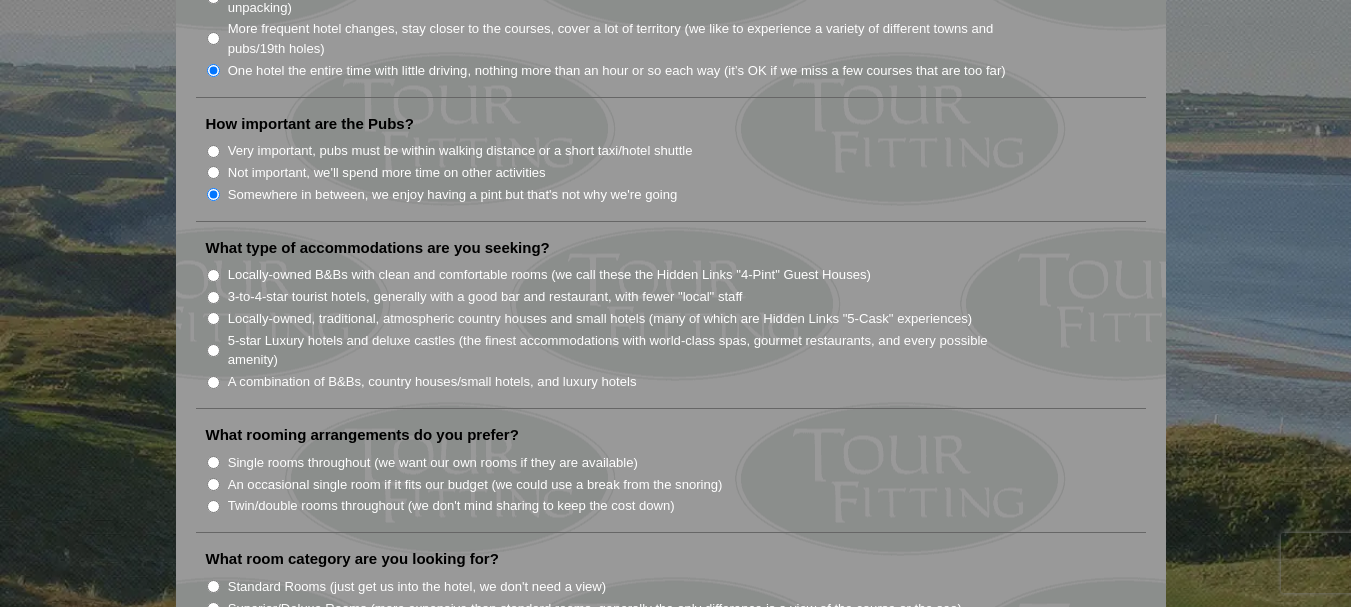 click on "3-to-4-star tourist hotels, generally with a good bar and restaurant, with fewer "local" staff" at bounding box center [213, 297] 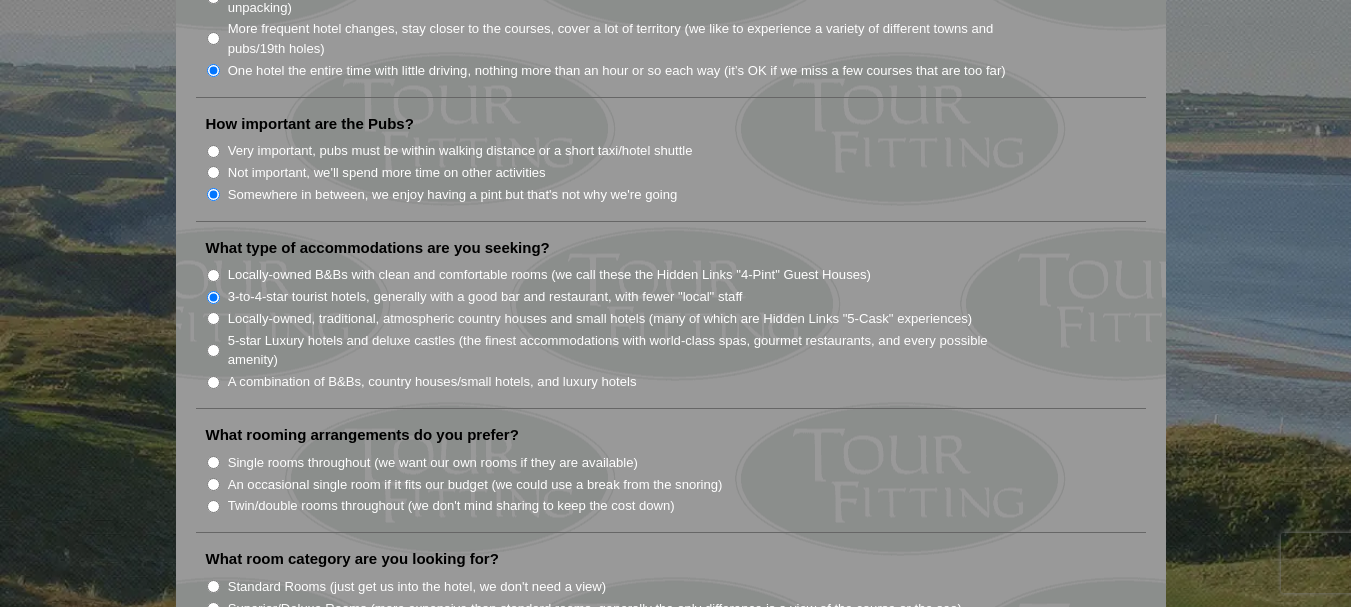 scroll, scrollTop: 1600, scrollLeft: 0, axis: vertical 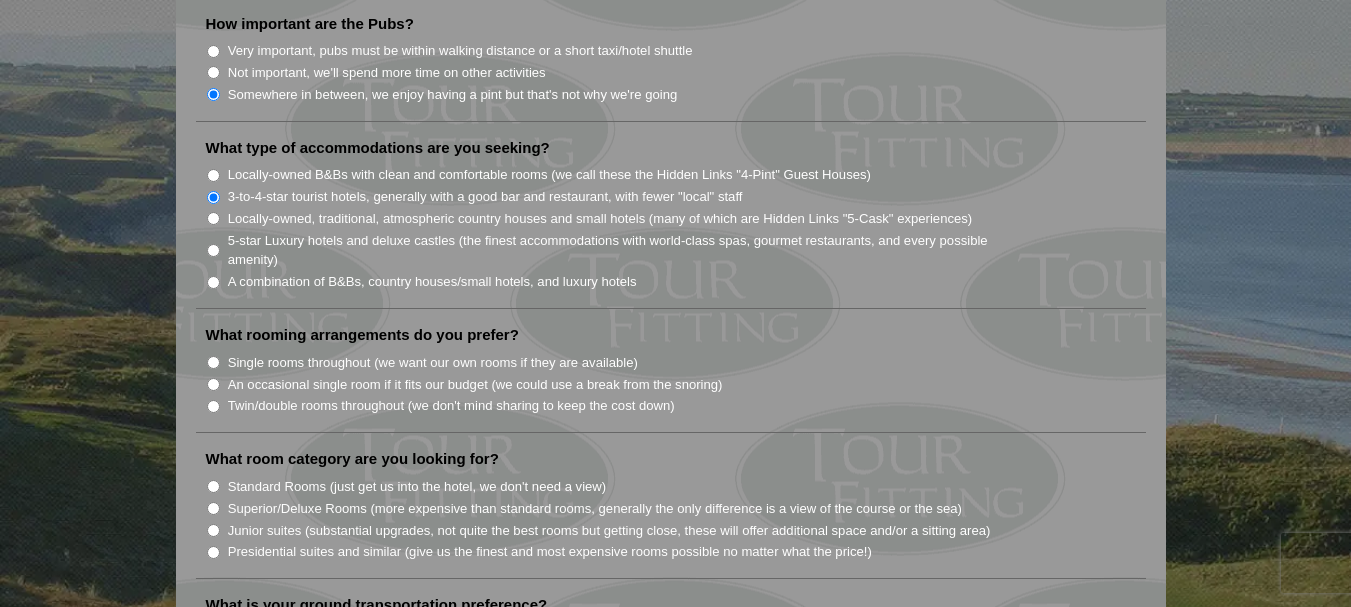 drag, startPoint x: 213, startPoint y: 355, endPoint x: 282, endPoint y: 358, distance: 69.065186 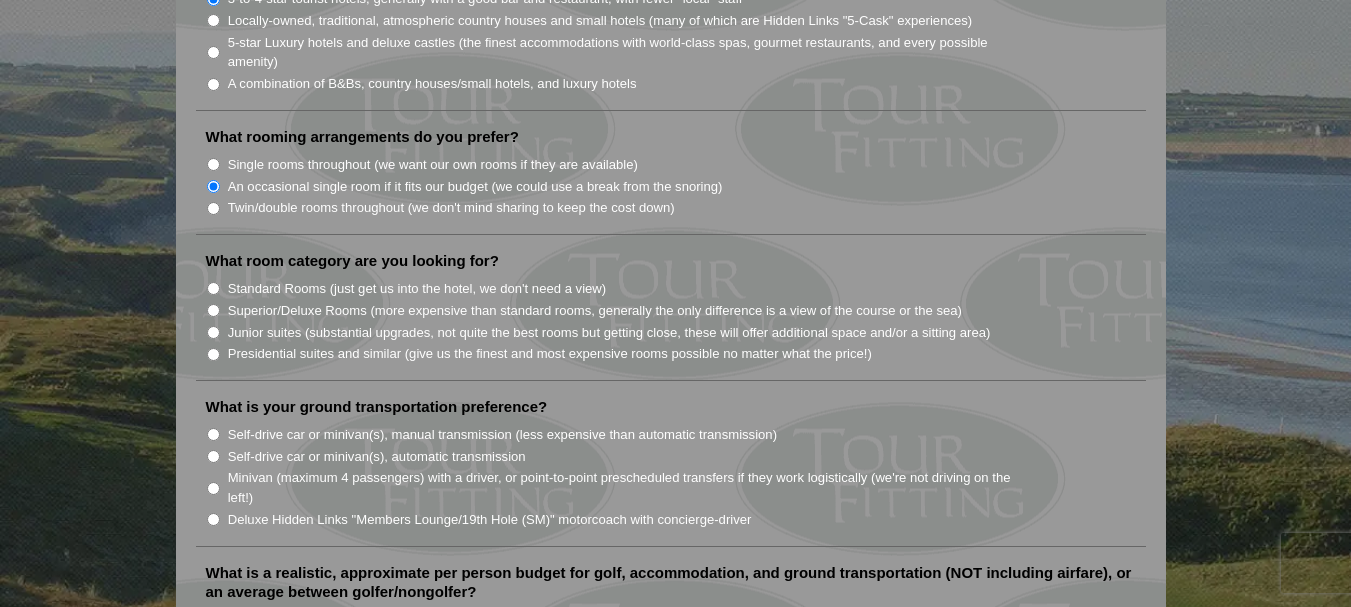 scroll, scrollTop: 1800, scrollLeft: 0, axis: vertical 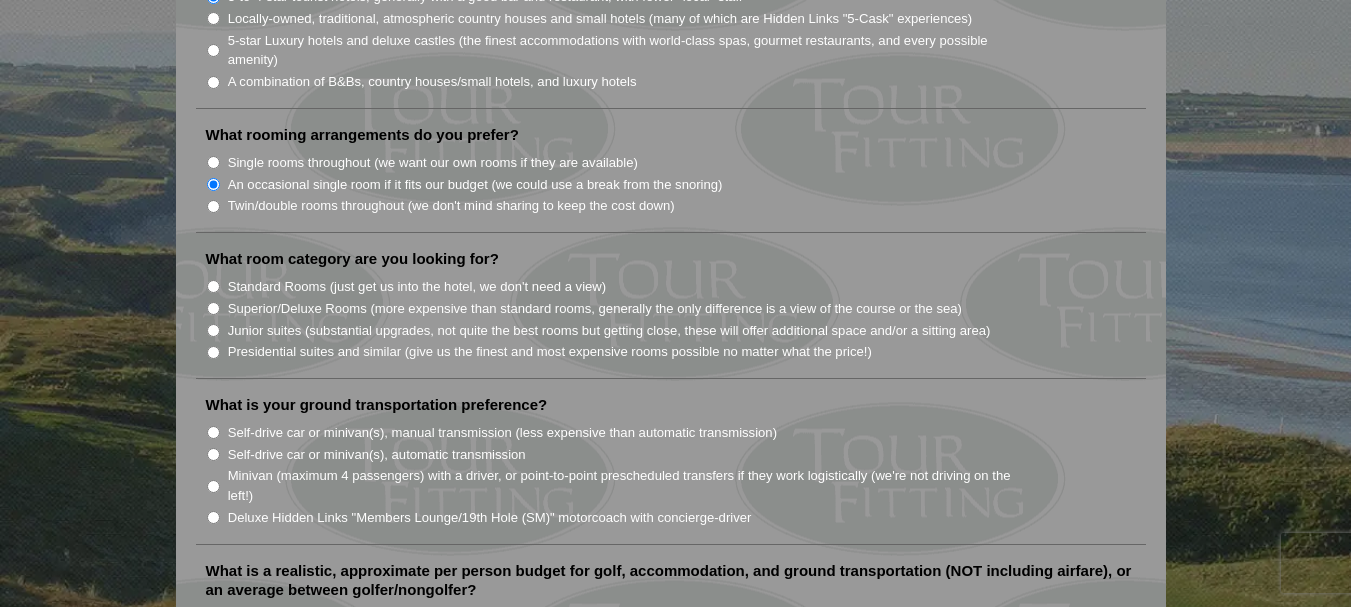 click on "Junior suites (substantial upgrades, not quite the best rooms but getting close, these will offer additional space and/or a sitting area)" at bounding box center [213, 330] 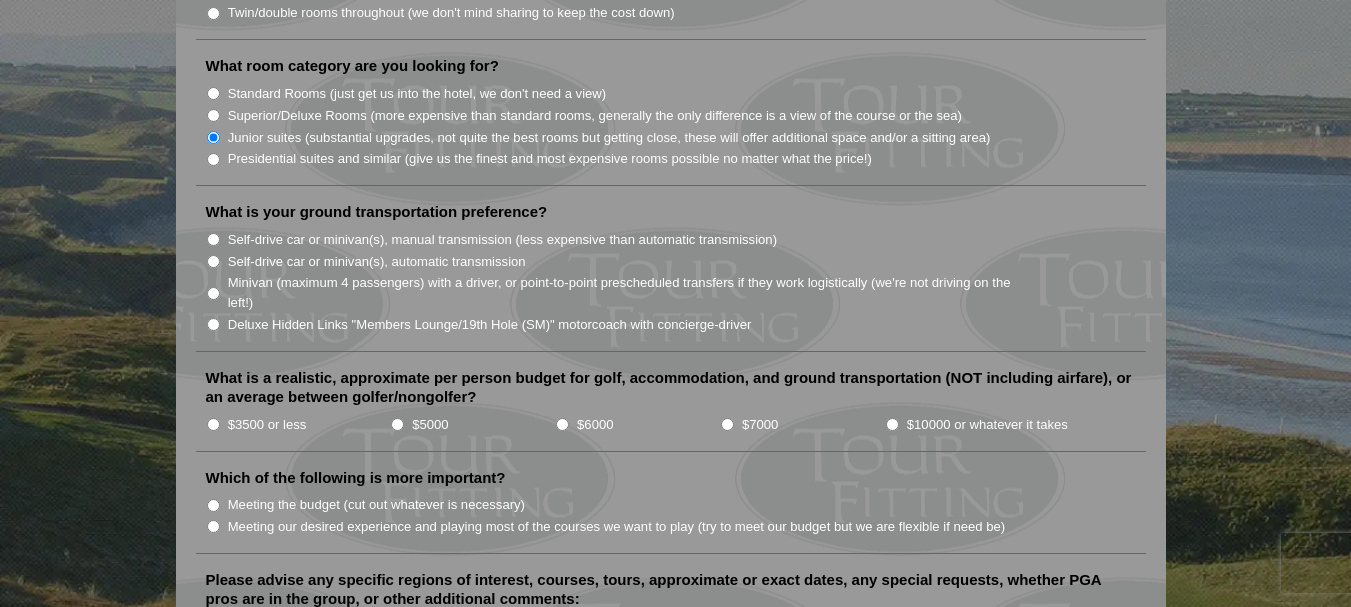 scroll, scrollTop: 2000, scrollLeft: 0, axis: vertical 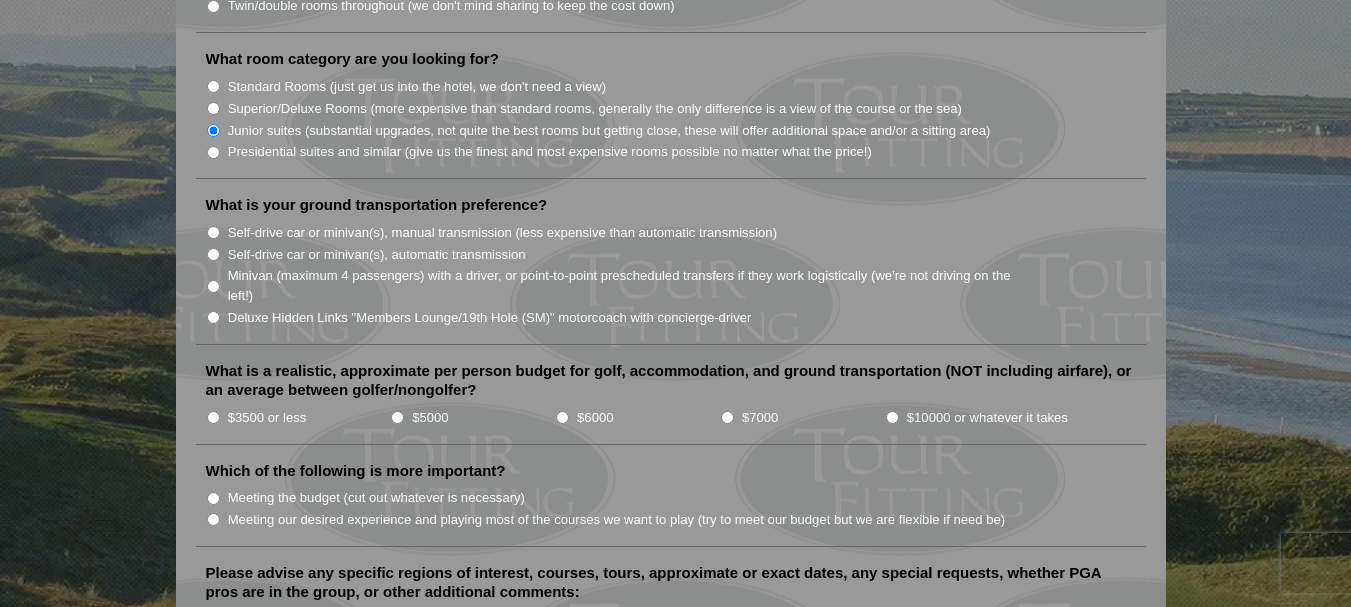 click on "Minivan (maximum 4 passengers) with a driver, or point-to-point prescheduled transfers if they work logistically (we're not driving on the left!)" at bounding box center (213, 286) 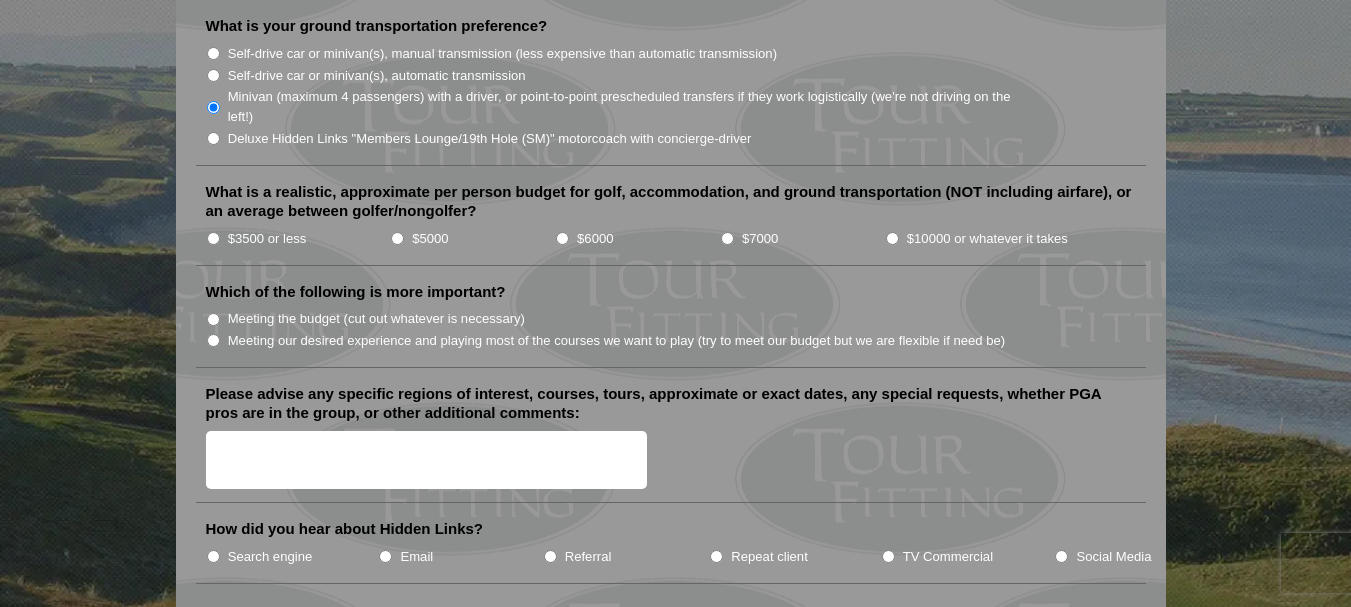 scroll, scrollTop: 2200, scrollLeft: 0, axis: vertical 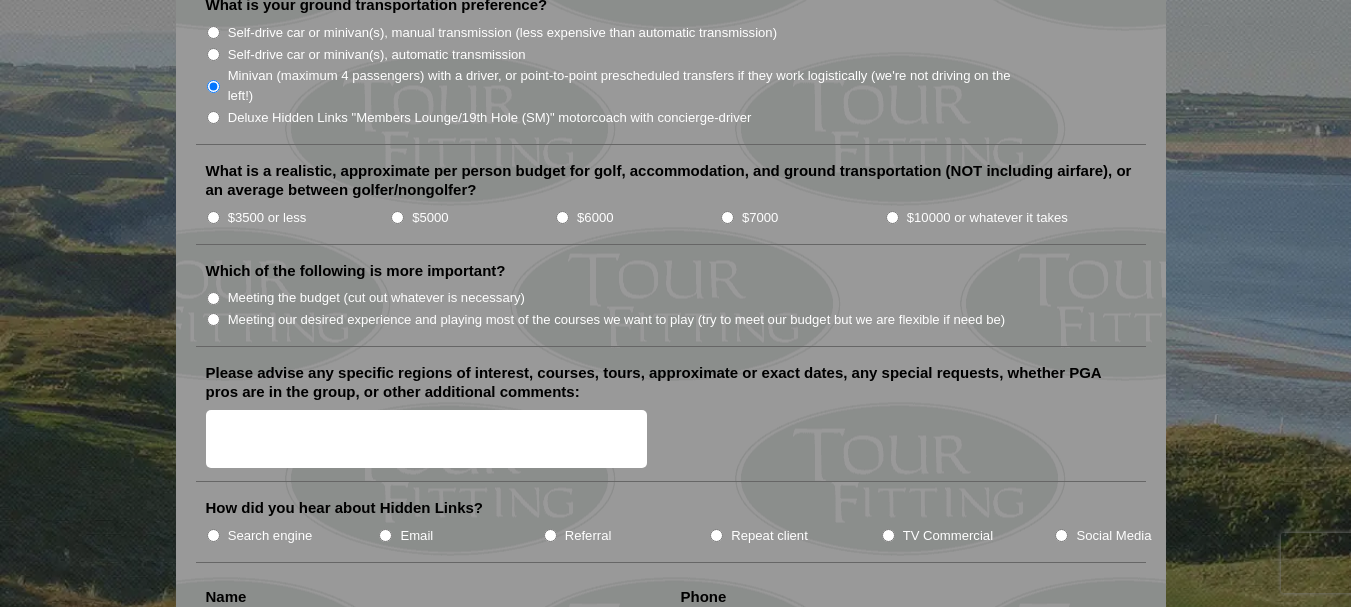 click on "$3500 or less" at bounding box center (213, 217) 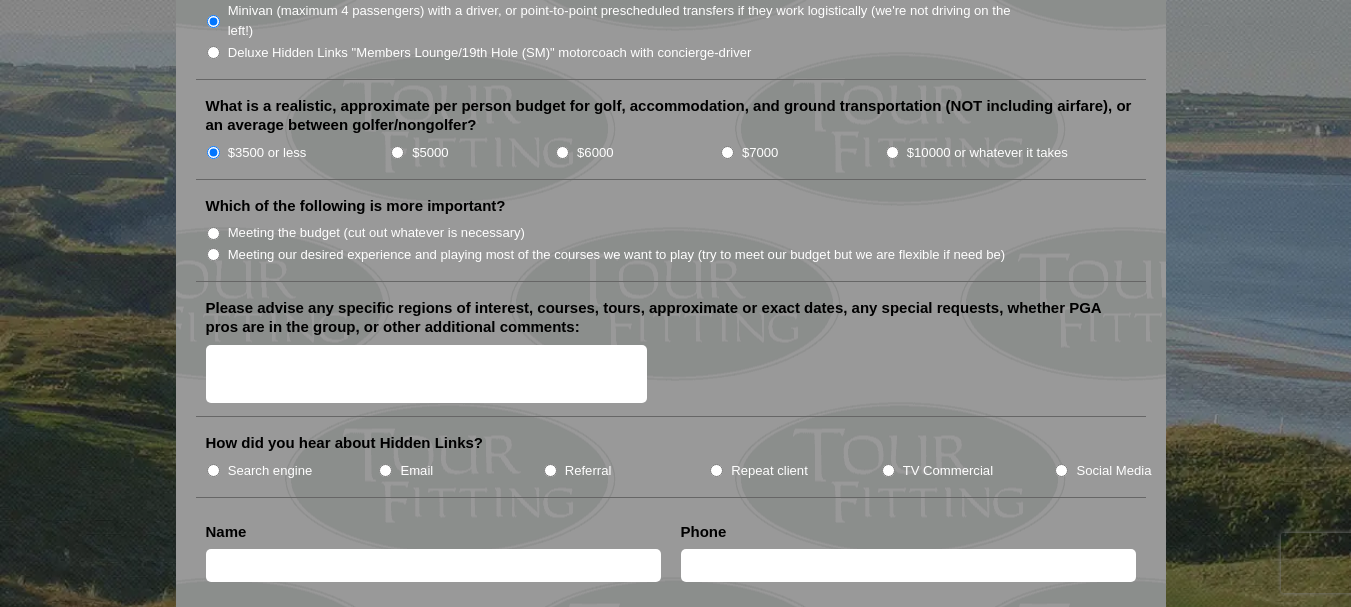 scroll, scrollTop: 2300, scrollLeft: 0, axis: vertical 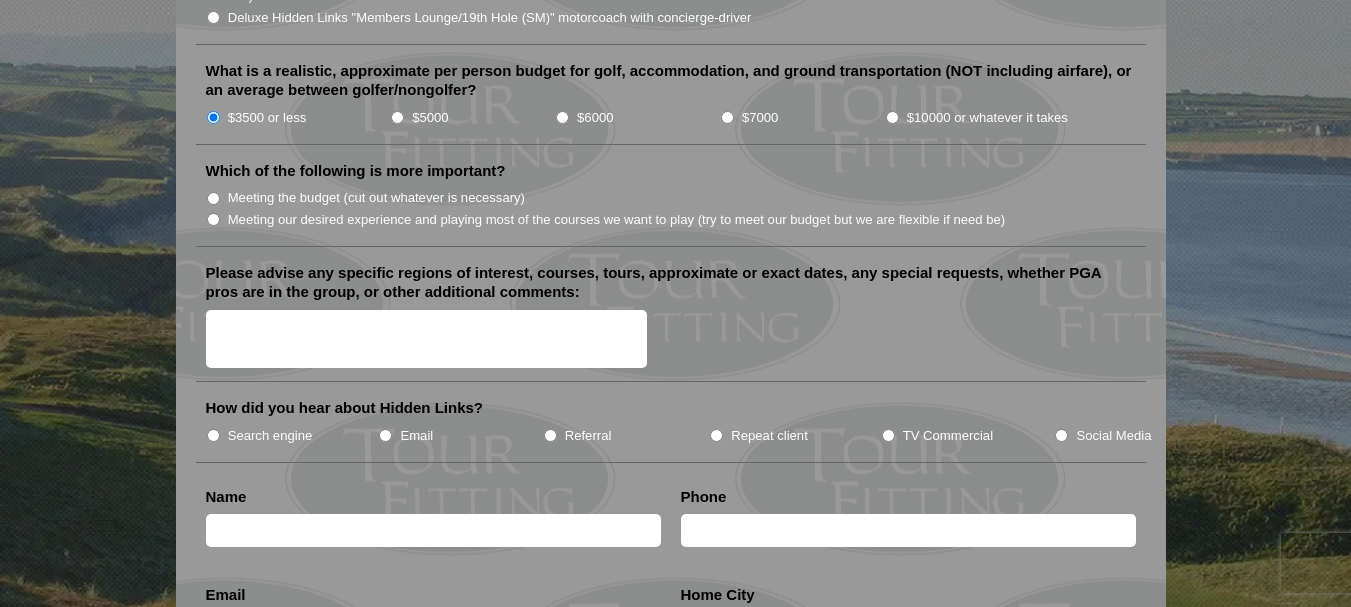 click on "Meeting our desired experience and playing most of the courses we want to play (try to meet our budget but we are flexible if need be)" at bounding box center (213, 219) 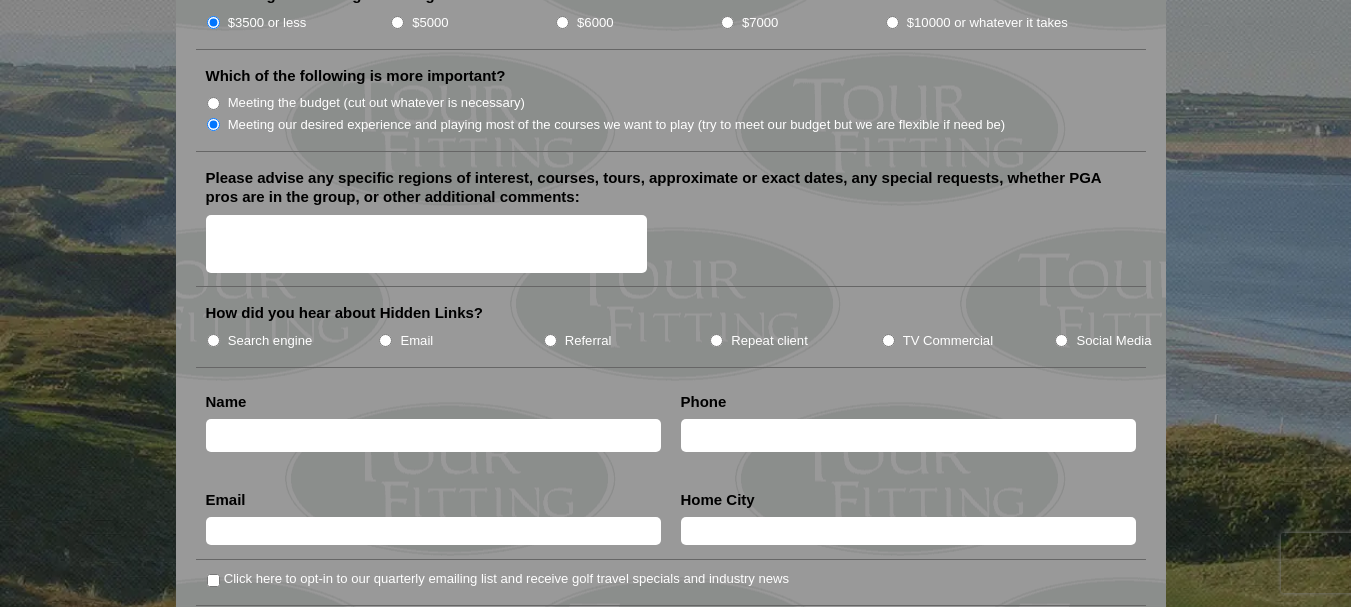 scroll, scrollTop: 2400, scrollLeft: 0, axis: vertical 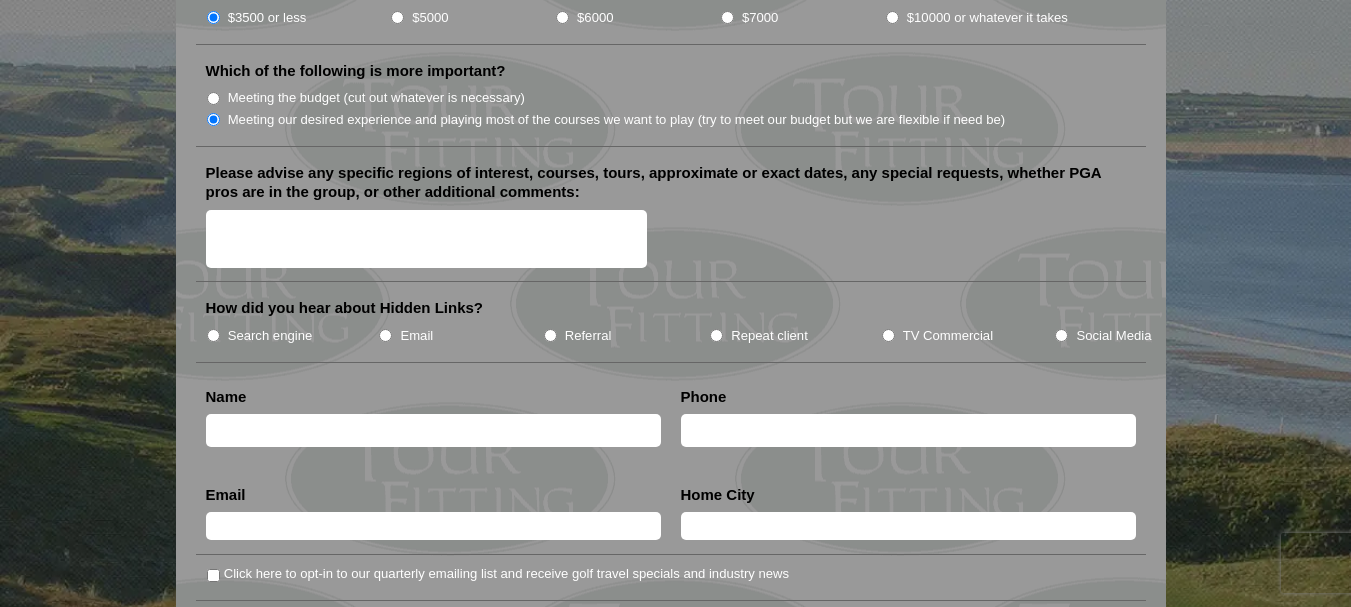 click on "Please advise any specific regions of interest, courses, tours, approximate or exact dates, any special requests, whether PGA pros are in the group, or other additional comments:" at bounding box center [427, 239] 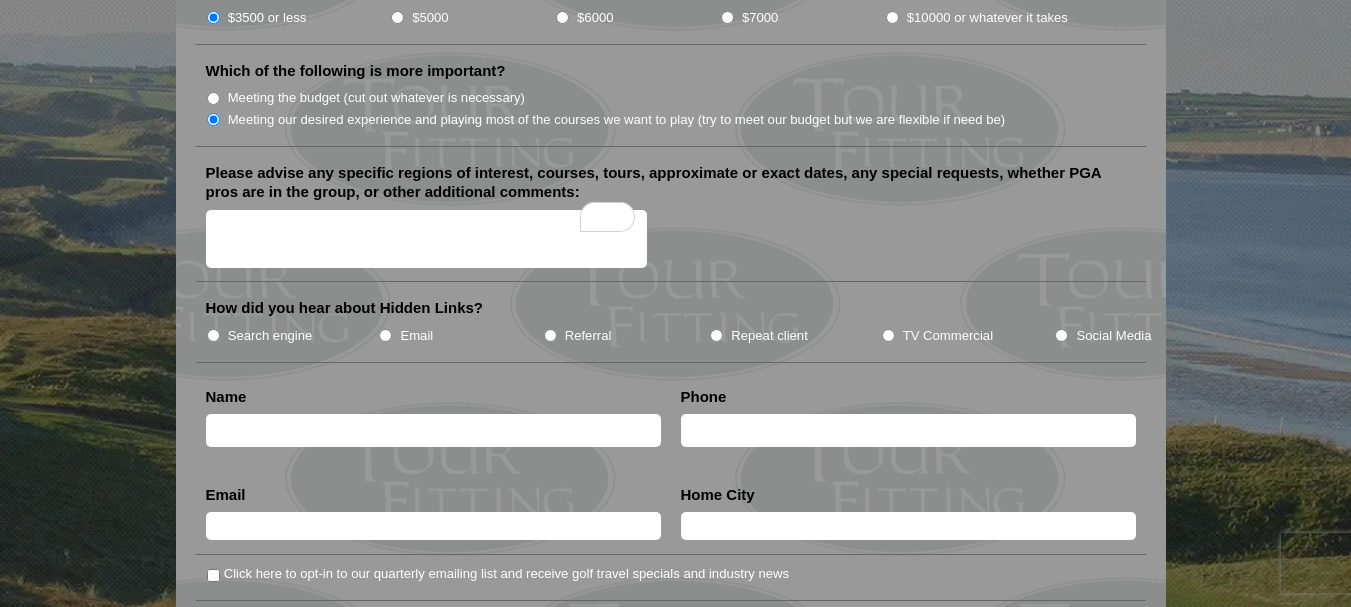 click on "Search engine" at bounding box center [213, 335] 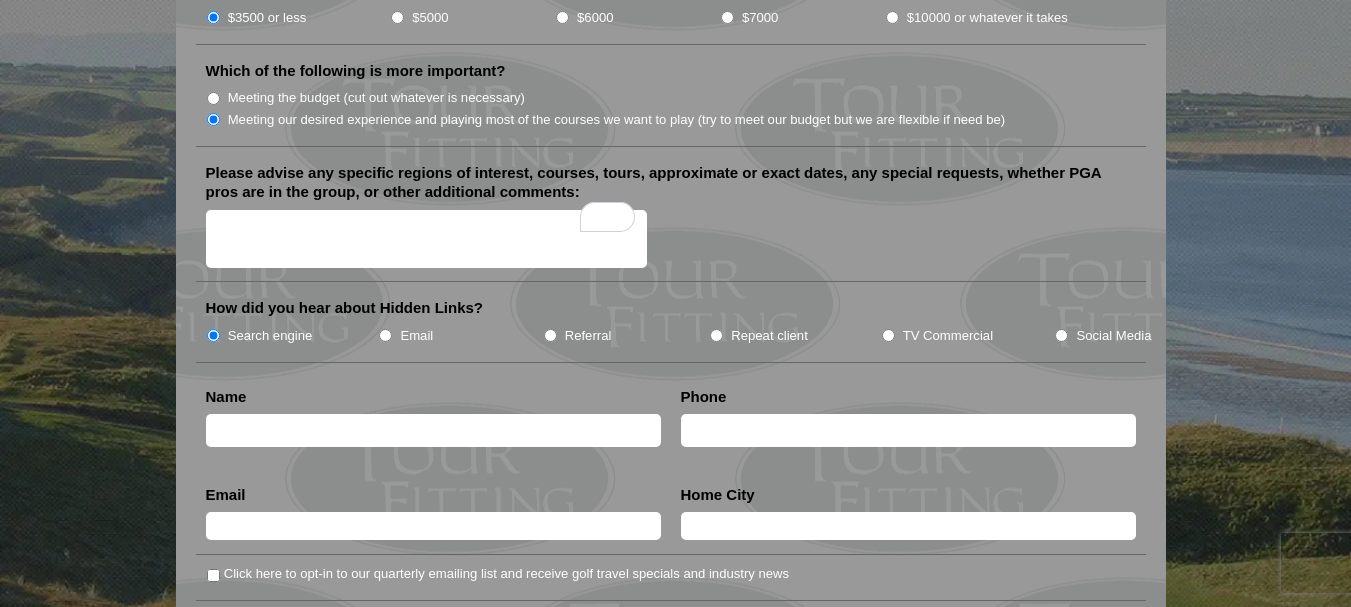 click at bounding box center [433, 430] 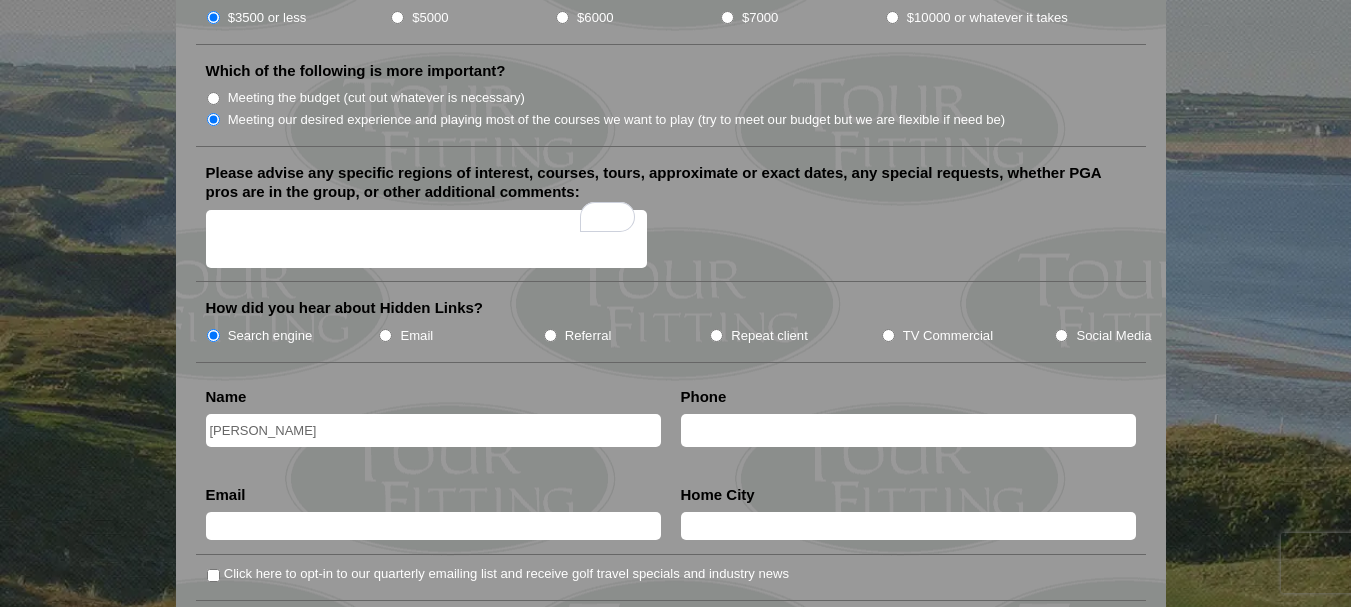 type on "2024395264" 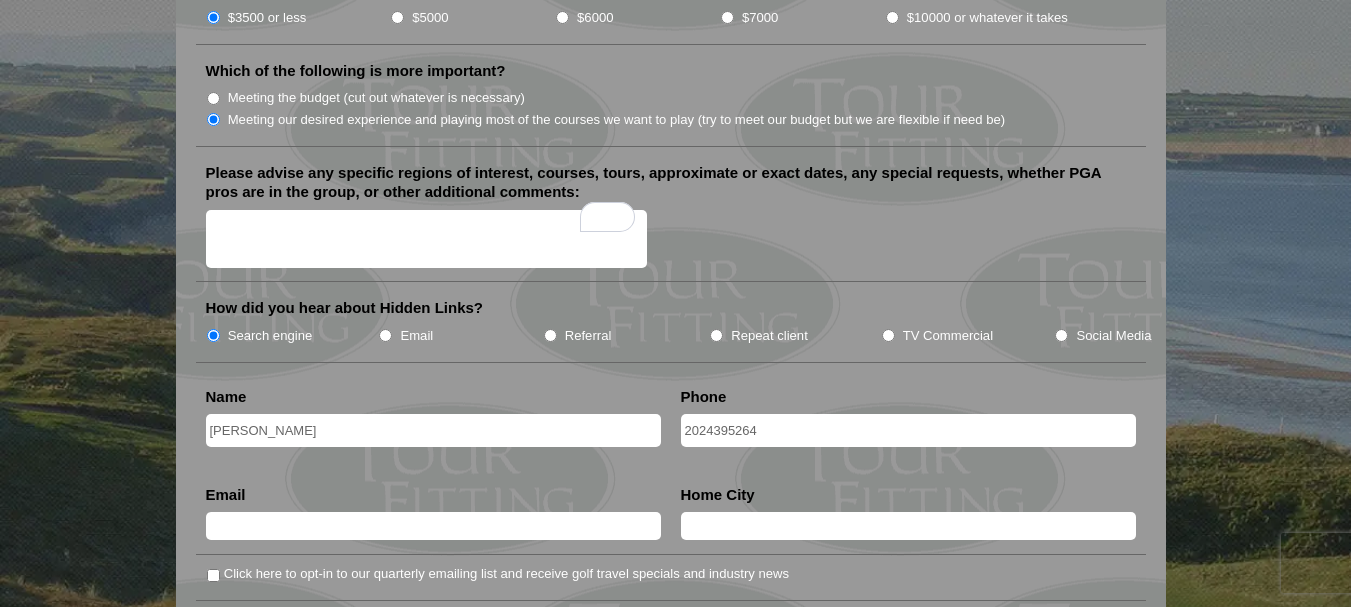 type on "ilew06638@gmail.com" 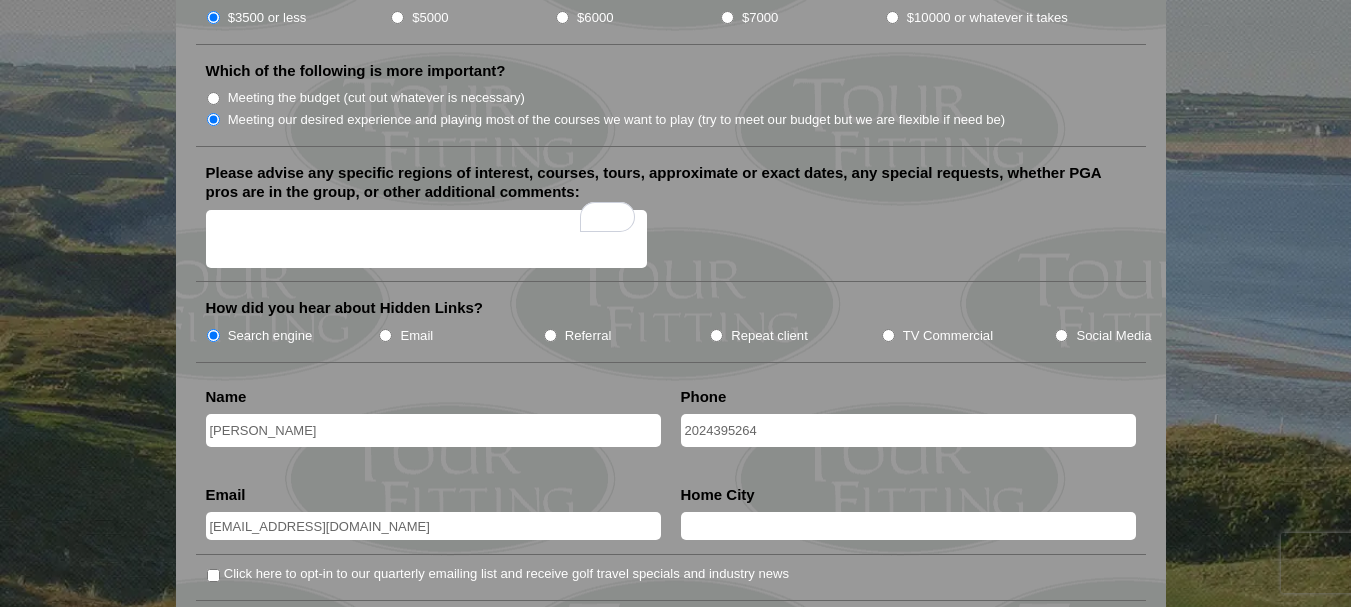 type on "Stafford" 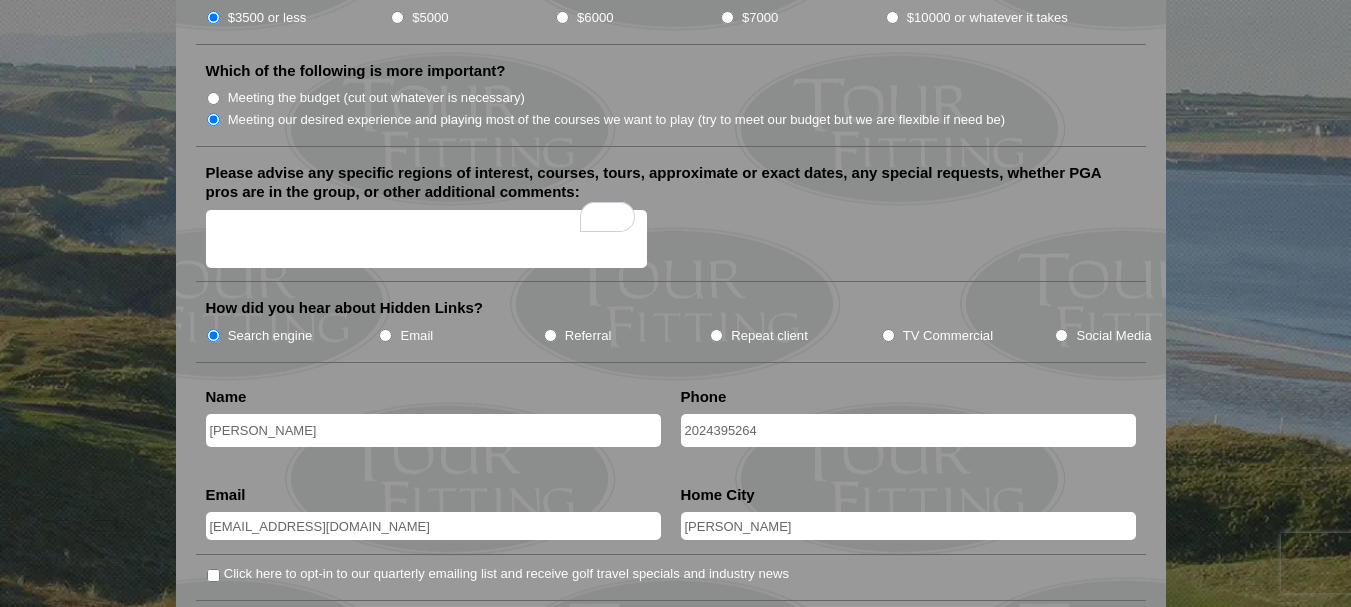 drag, startPoint x: 777, startPoint y: 408, endPoint x: 687, endPoint y: 392, distance: 91.411156 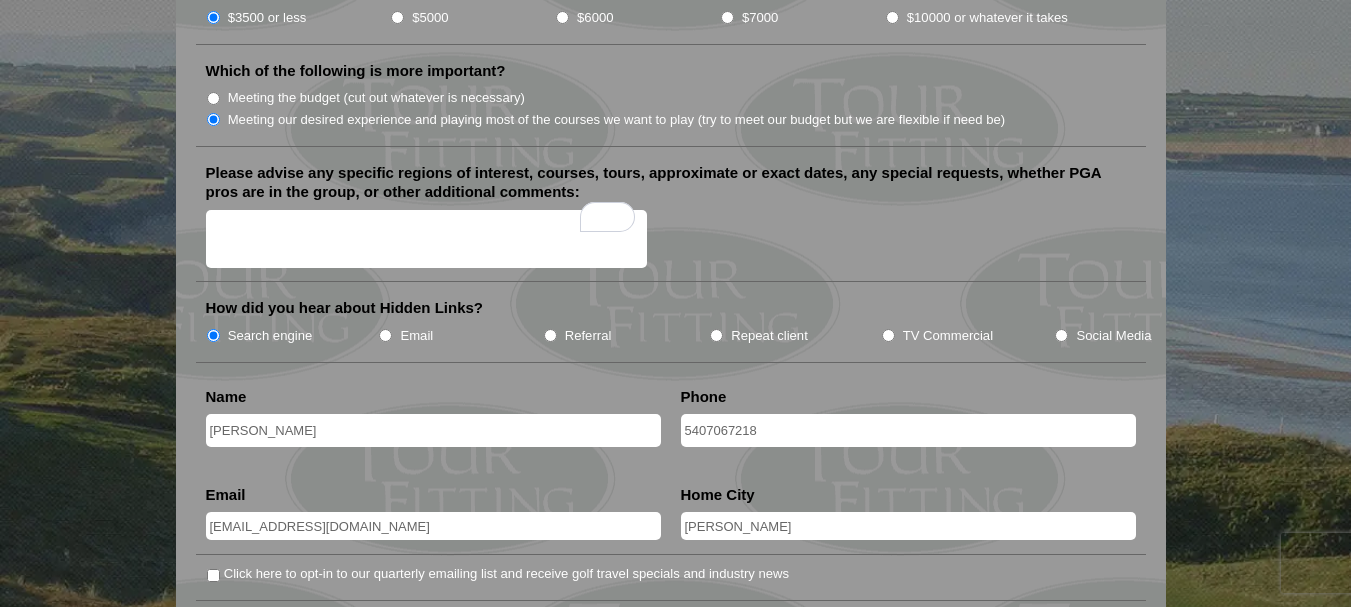 scroll, scrollTop: 2500, scrollLeft: 0, axis: vertical 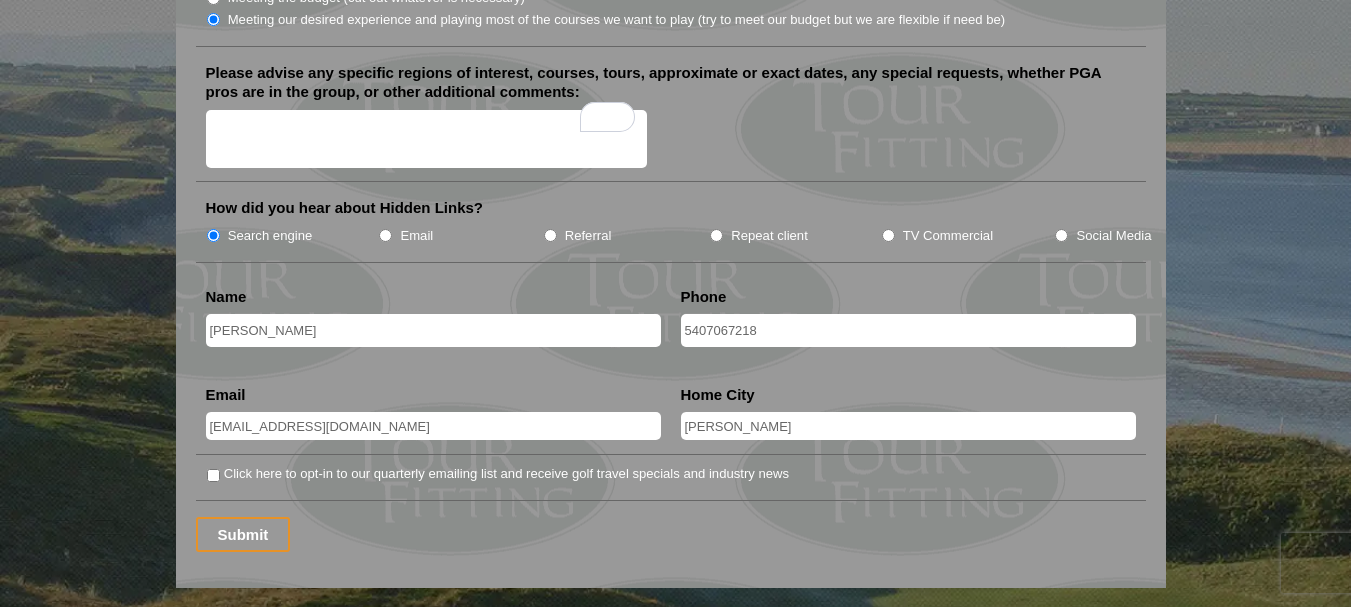 click on "Click here to opt-in to our quarterly emailing list and receive golf travel specials and industry news" at bounding box center (213, 475) 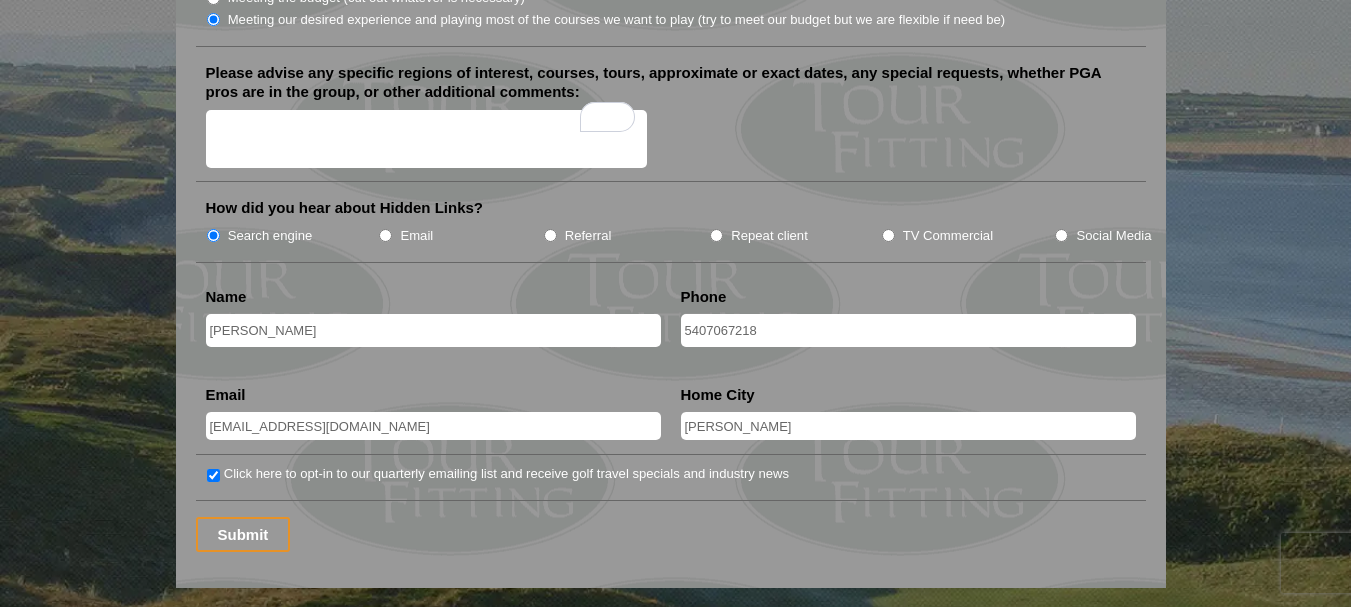 click on "Please advise any specific regions of interest, courses, tours, approximate or exact dates, any special requests, whether PGA pros are in the group, or other additional comments:" at bounding box center (427, 139) 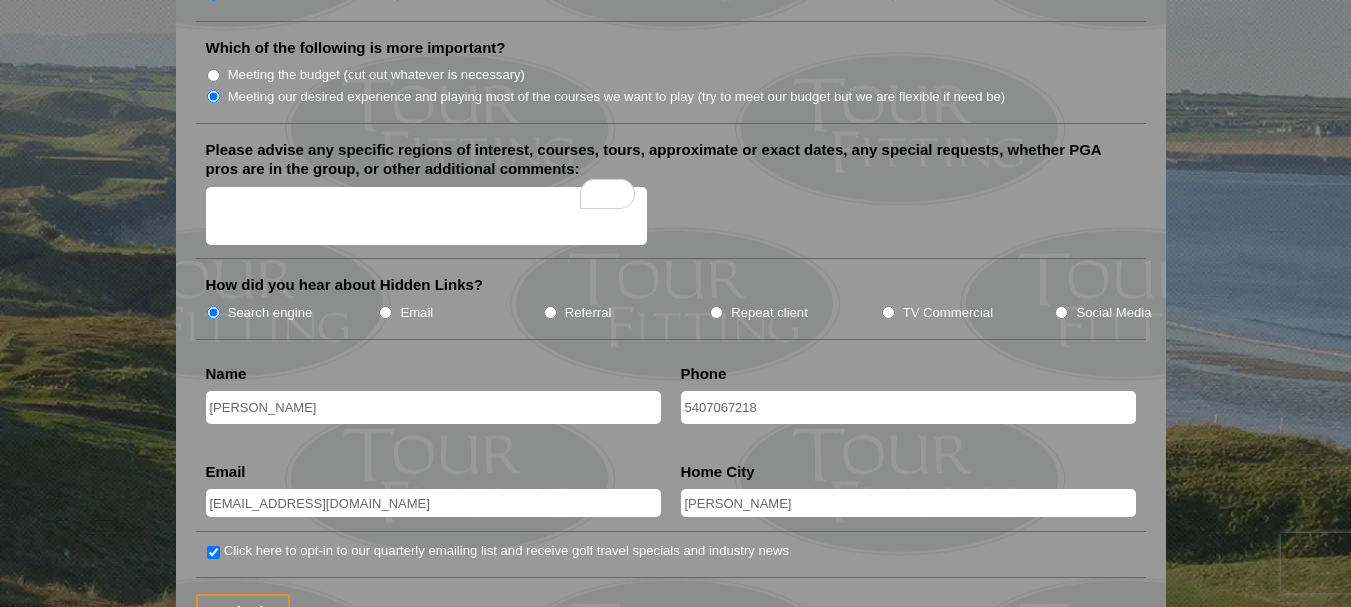 scroll, scrollTop: 2500, scrollLeft: 0, axis: vertical 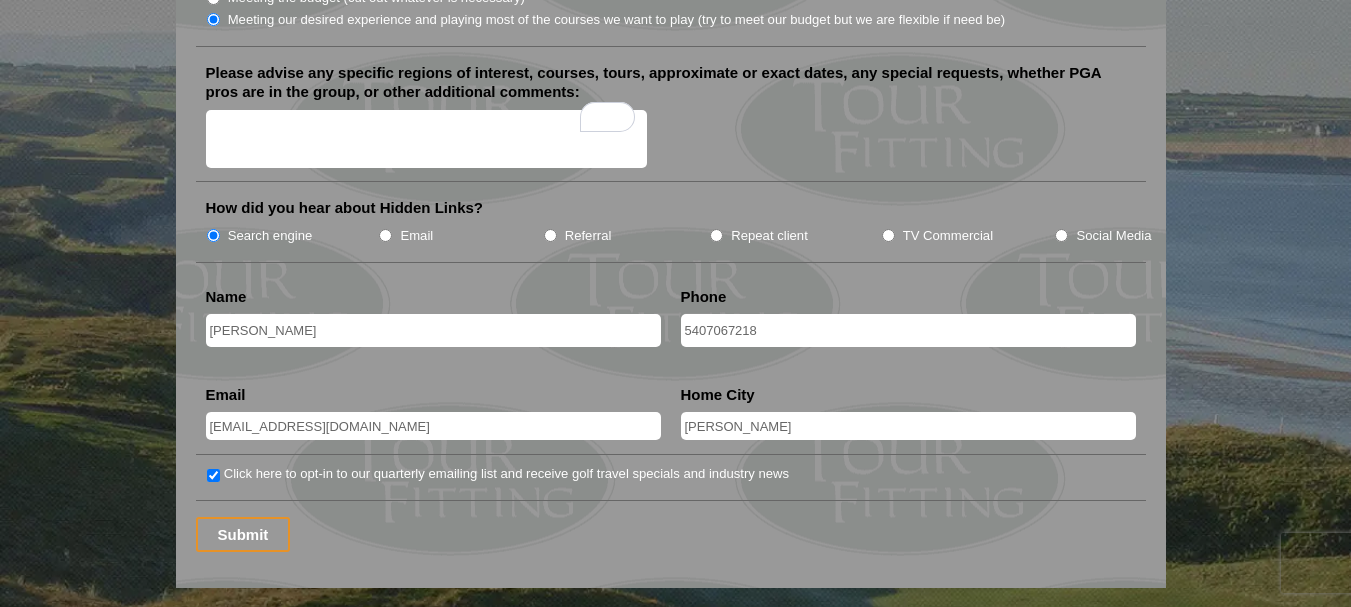 click on "Please advise any specific regions of interest, courses, tours, approximate or exact dates, any special requests, whether PGA pros are in the group, or other additional comments:" at bounding box center (427, 139) 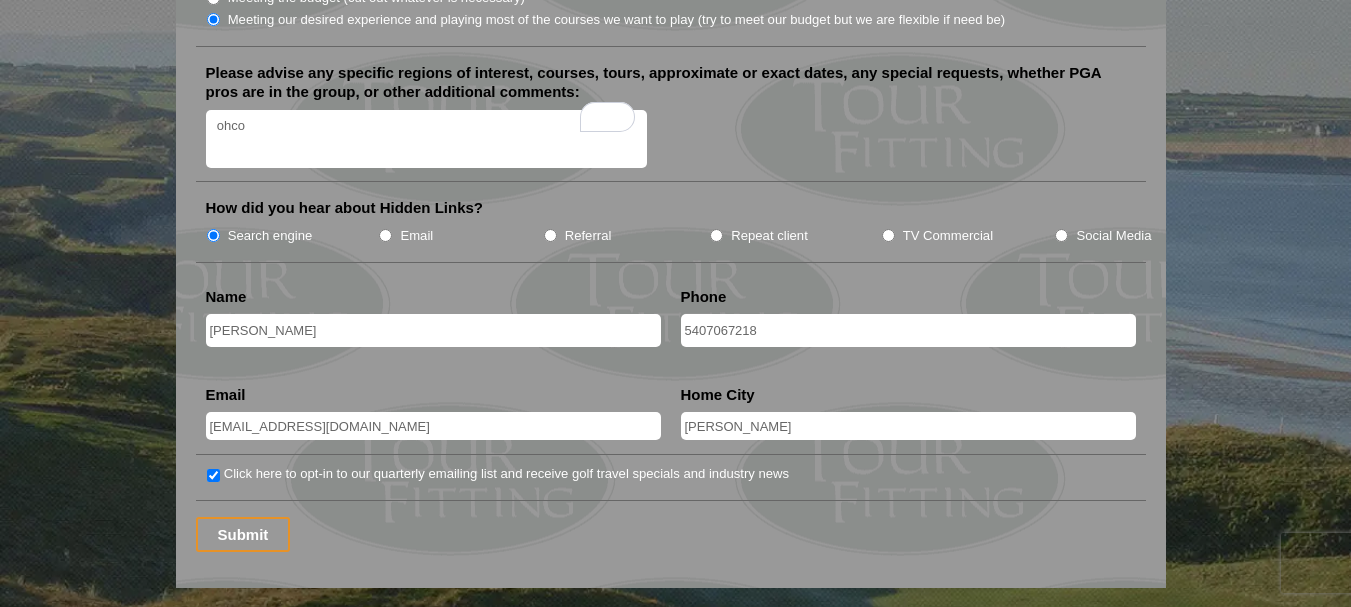 type on "ohco" 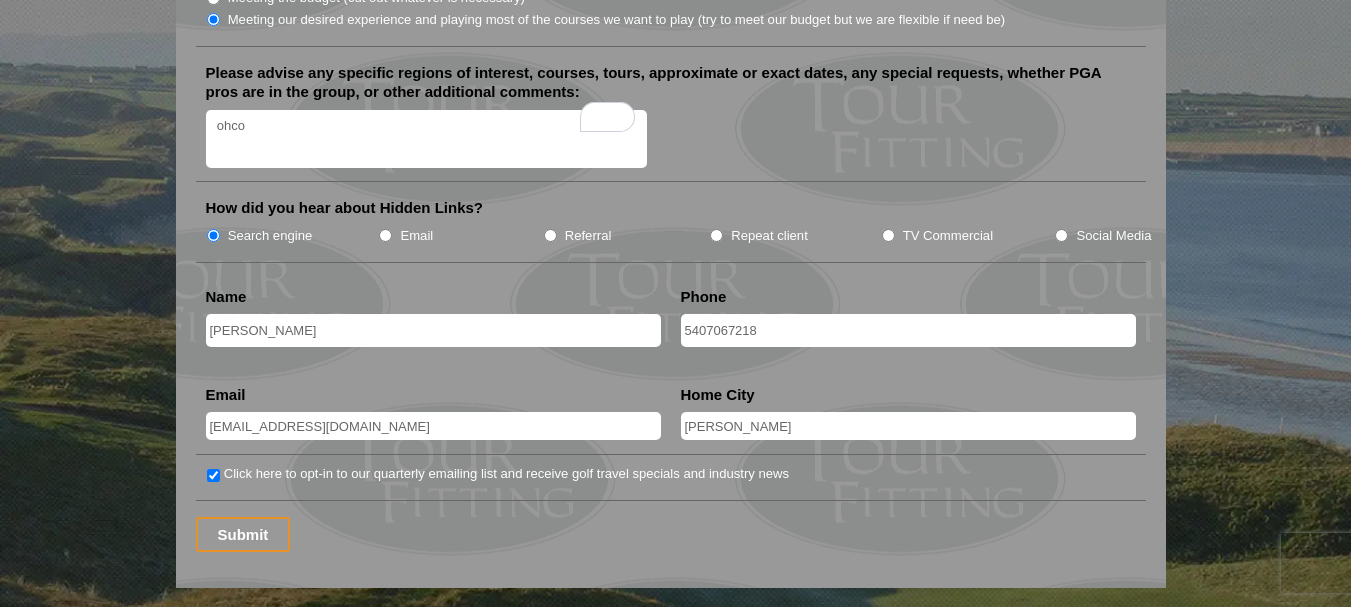 drag, startPoint x: 246, startPoint y: 101, endPoint x: 196, endPoint y: 90, distance: 51.1957 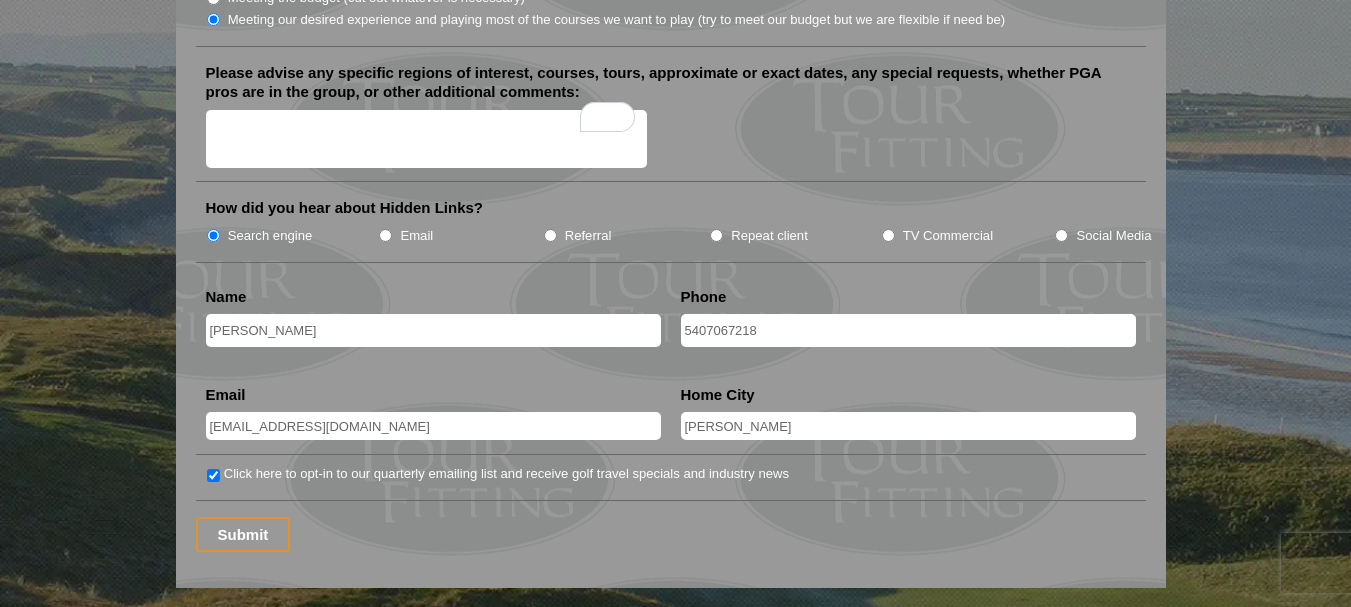 paste on "Ocho Rios" 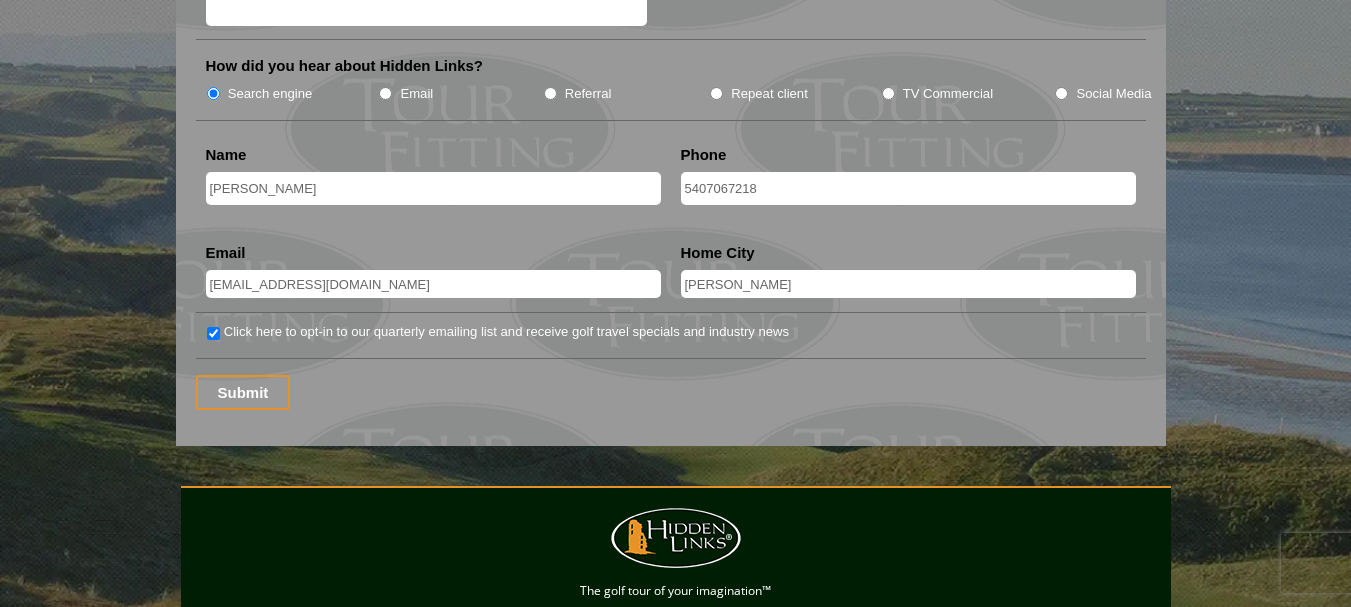 scroll, scrollTop: 2800, scrollLeft: 0, axis: vertical 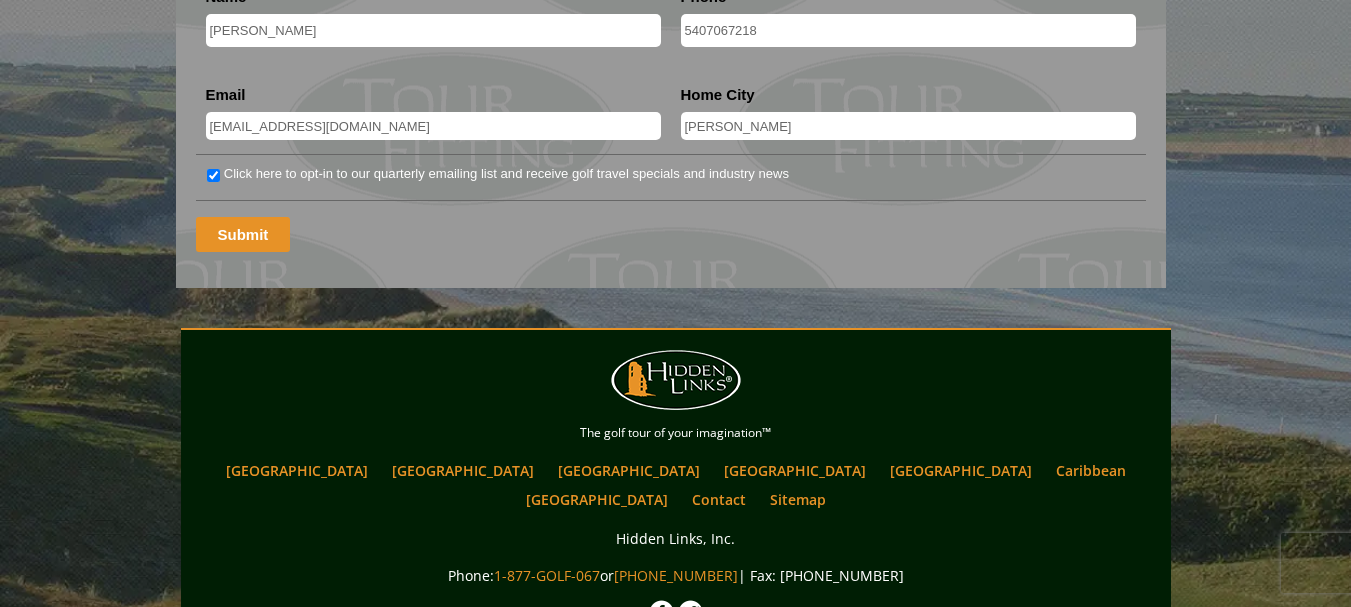 type on "Ocho Rios" 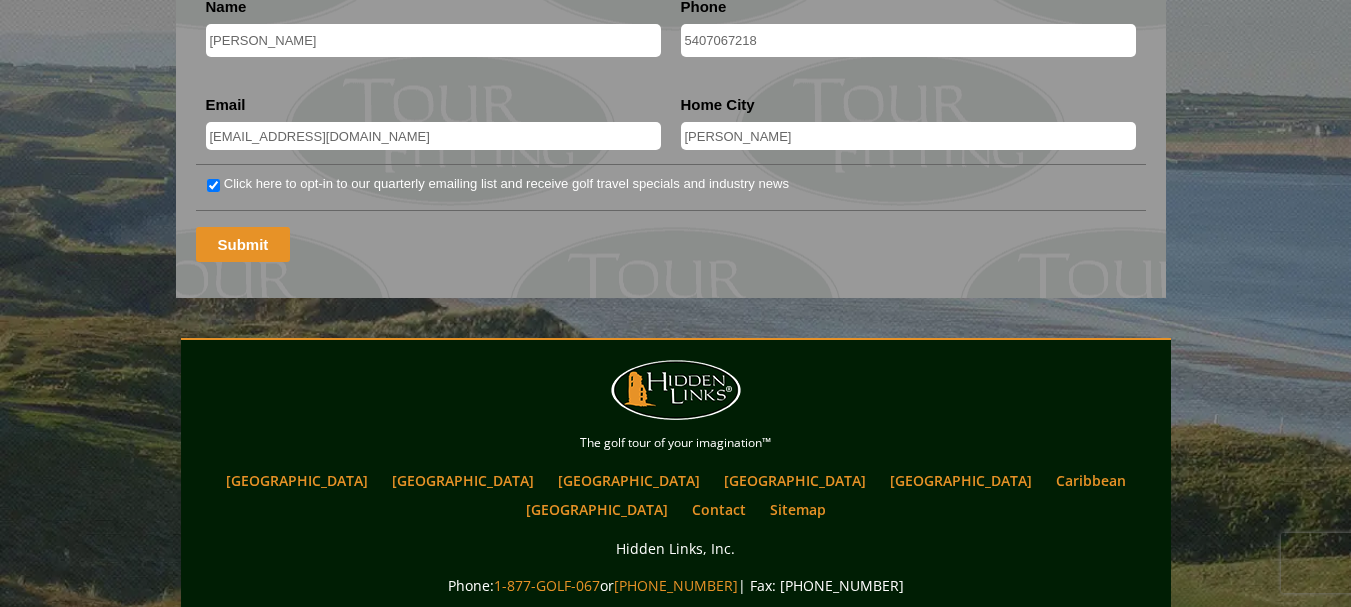 scroll, scrollTop: 331, scrollLeft: 0, axis: vertical 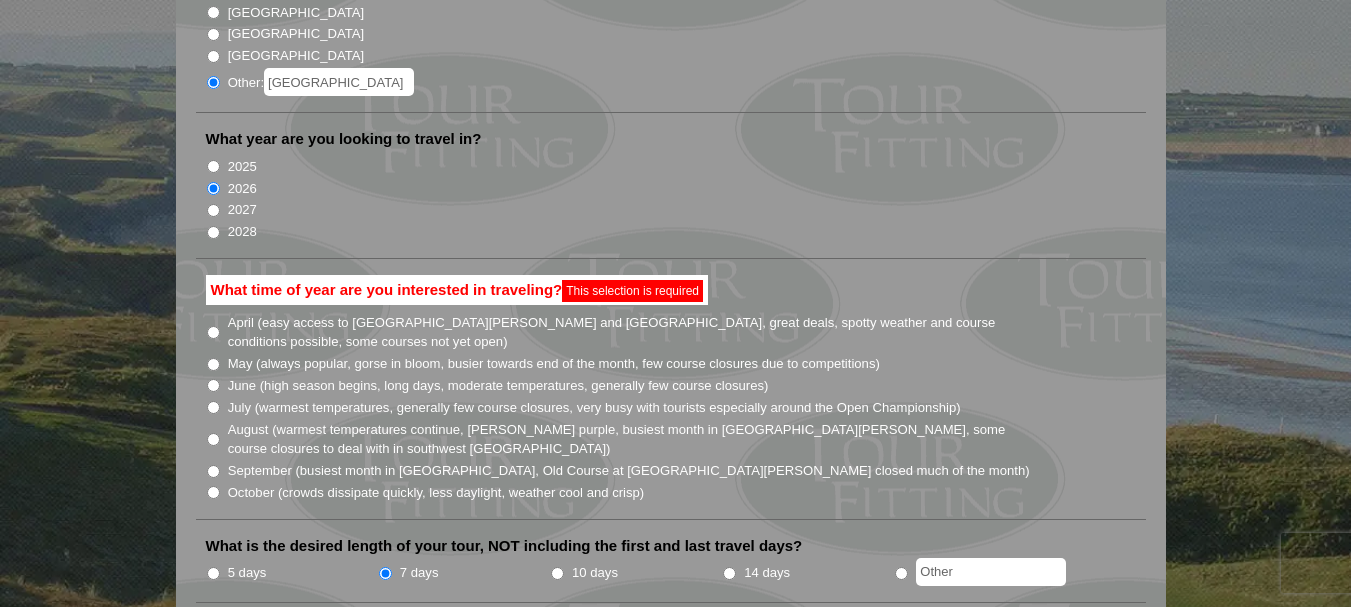 click on "April (easy access to St. Andrews and Ballybunion, great deals, spotty weather and course conditions possible, some courses not yet open)" at bounding box center [213, 332] 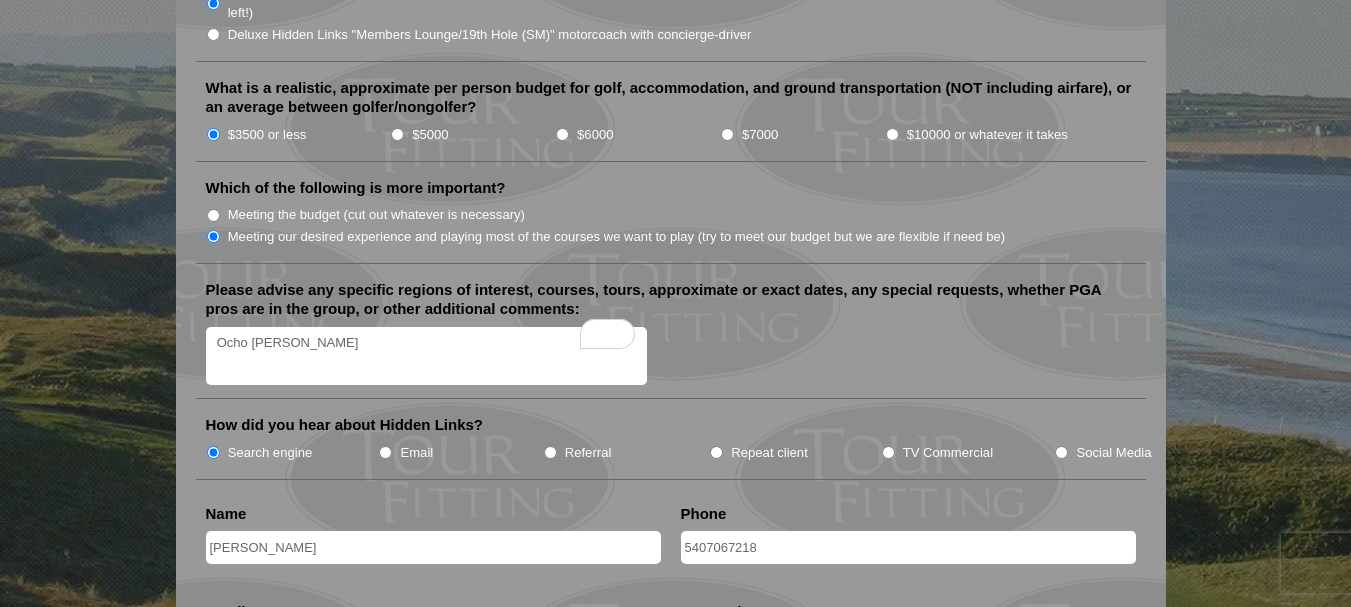 scroll, scrollTop: 2331, scrollLeft: 0, axis: vertical 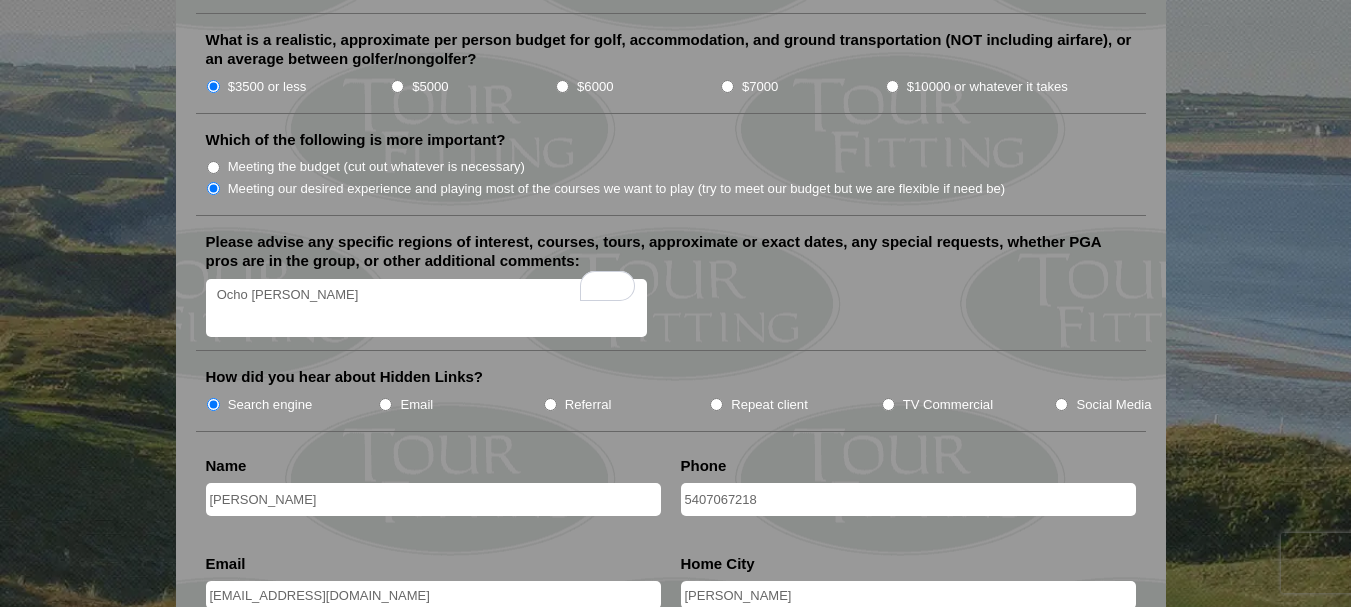 click on "Ocho Rios" at bounding box center [427, 308] 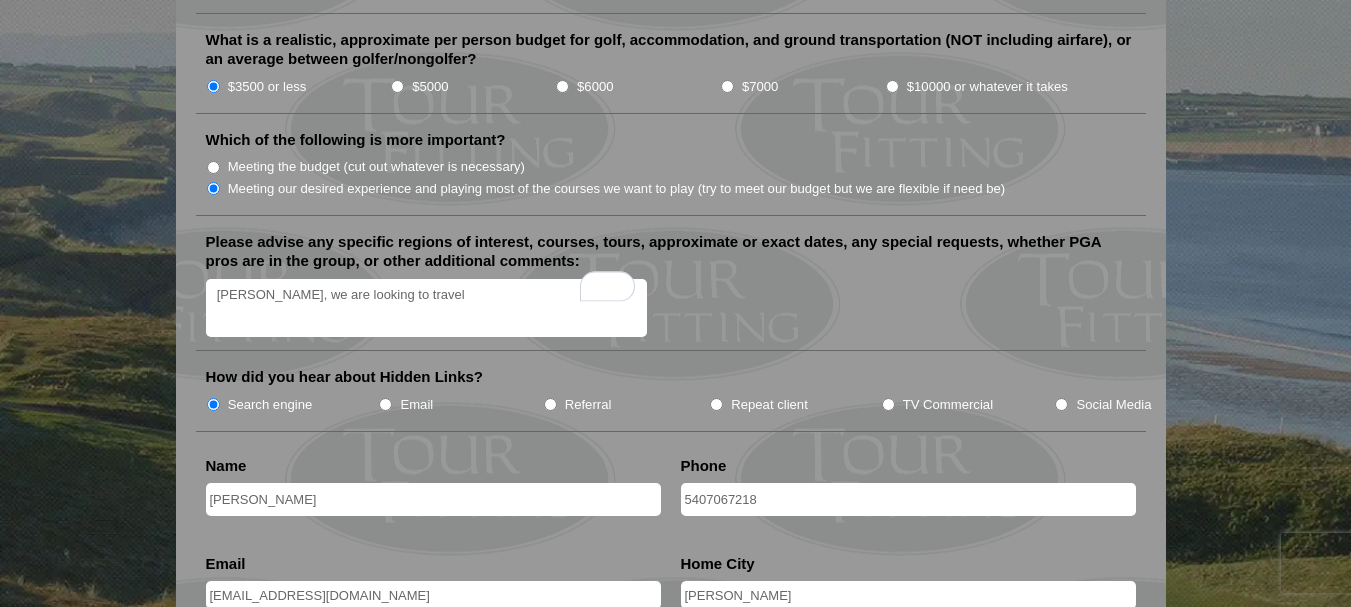click on "Ocho Rios, we are looking to travel" at bounding box center [427, 308] 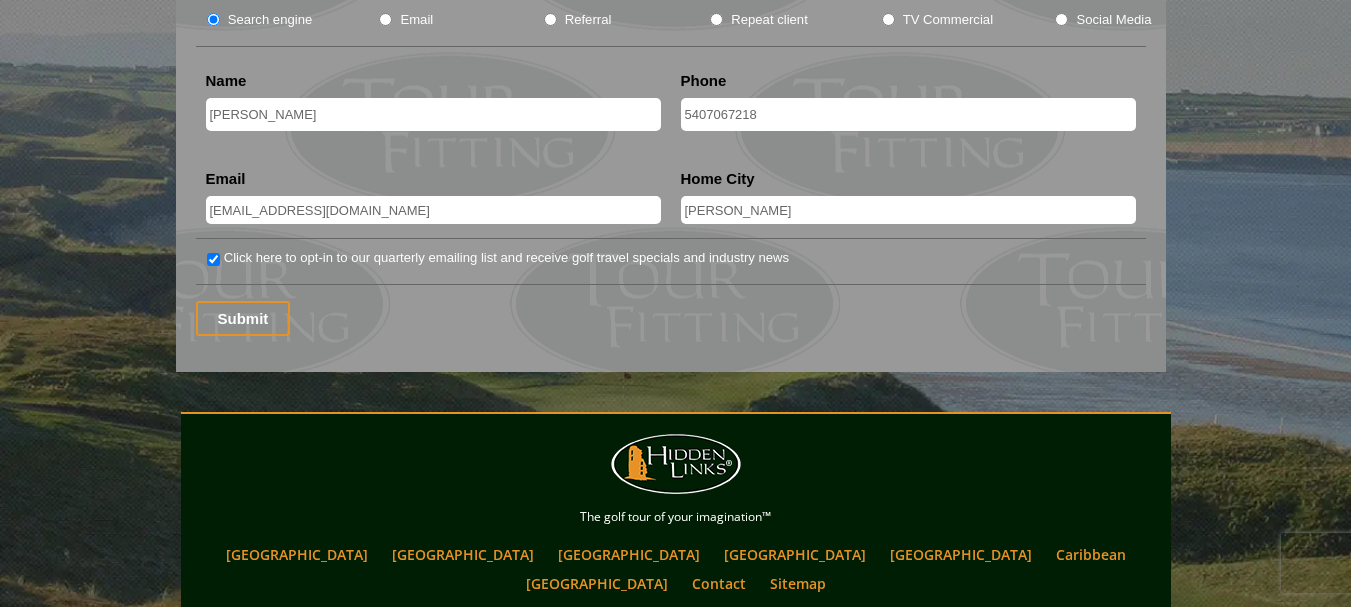 scroll, scrollTop: 2731, scrollLeft: 0, axis: vertical 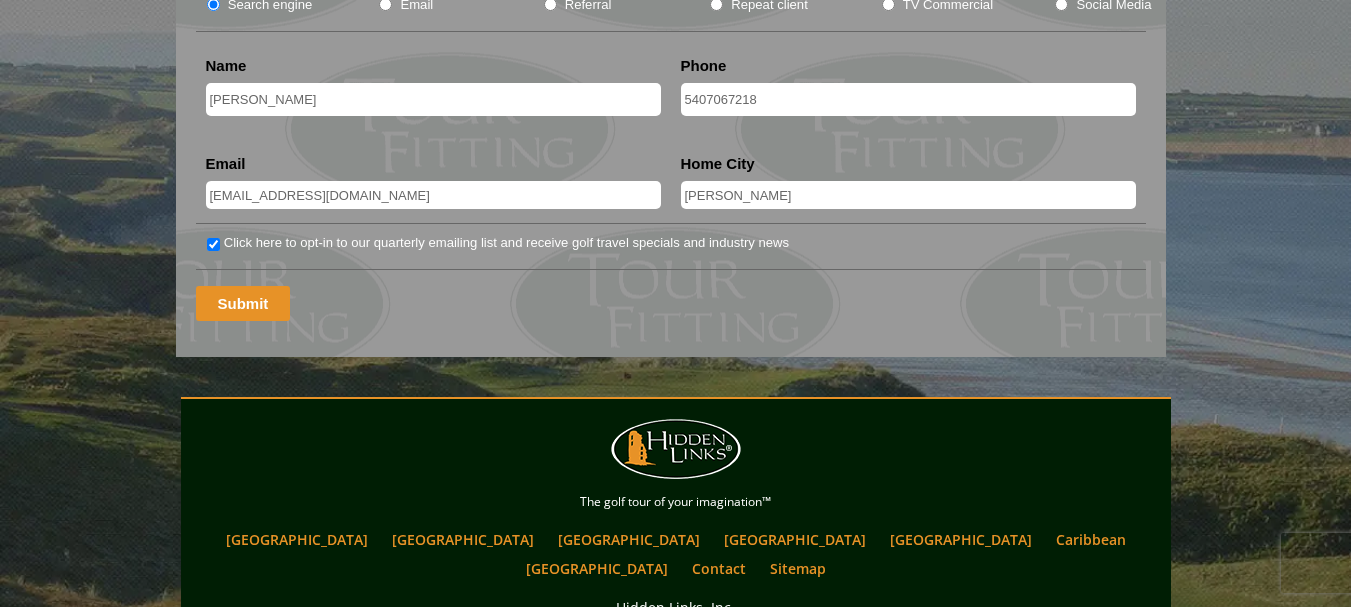 type on "Ocho Rios, we are looking to travel between March and April." 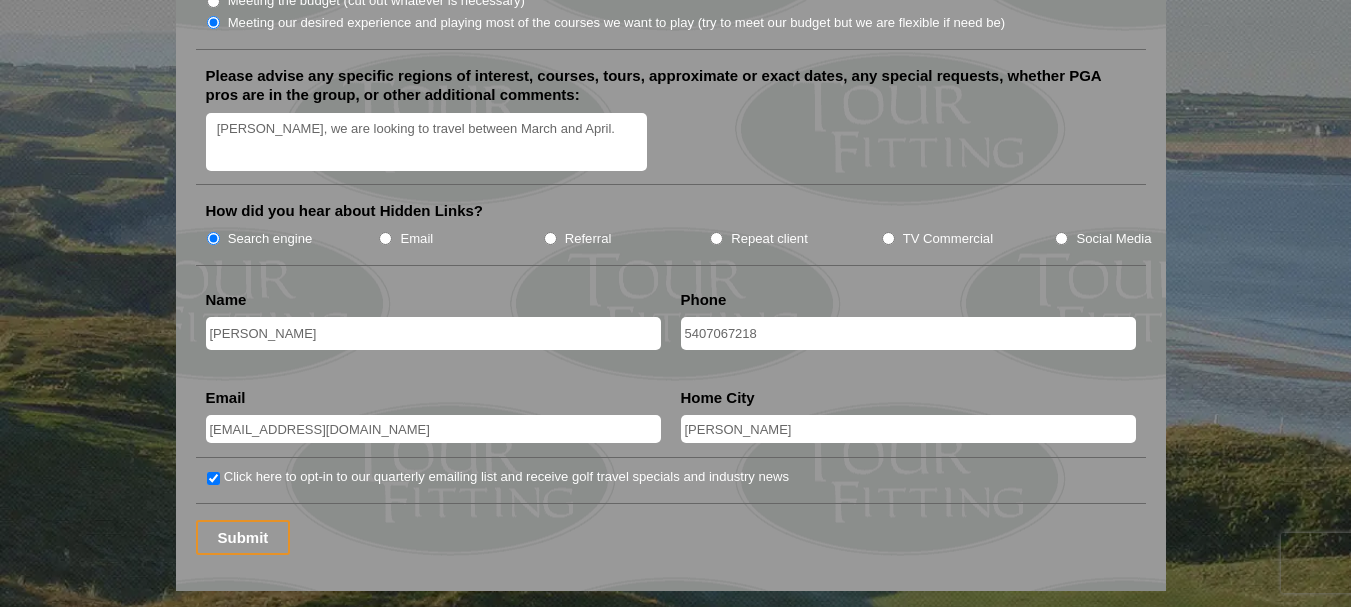 scroll, scrollTop: 2600, scrollLeft: 0, axis: vertical 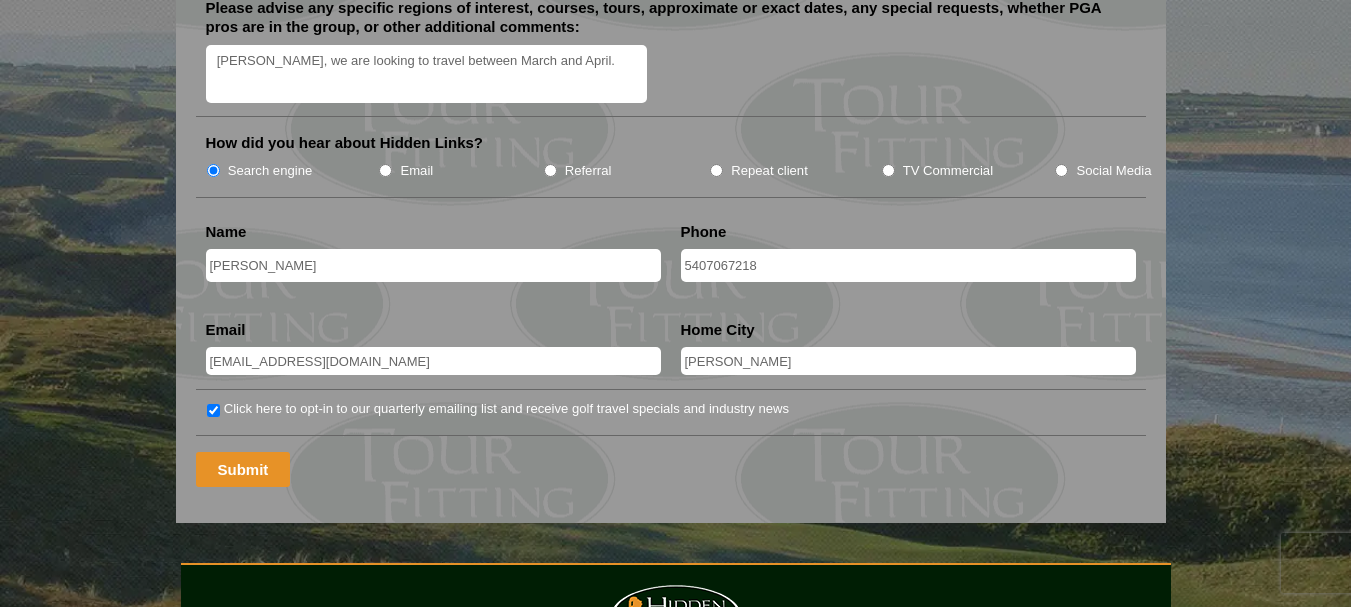 click on "Submit" at bounding box center [243, 469] 